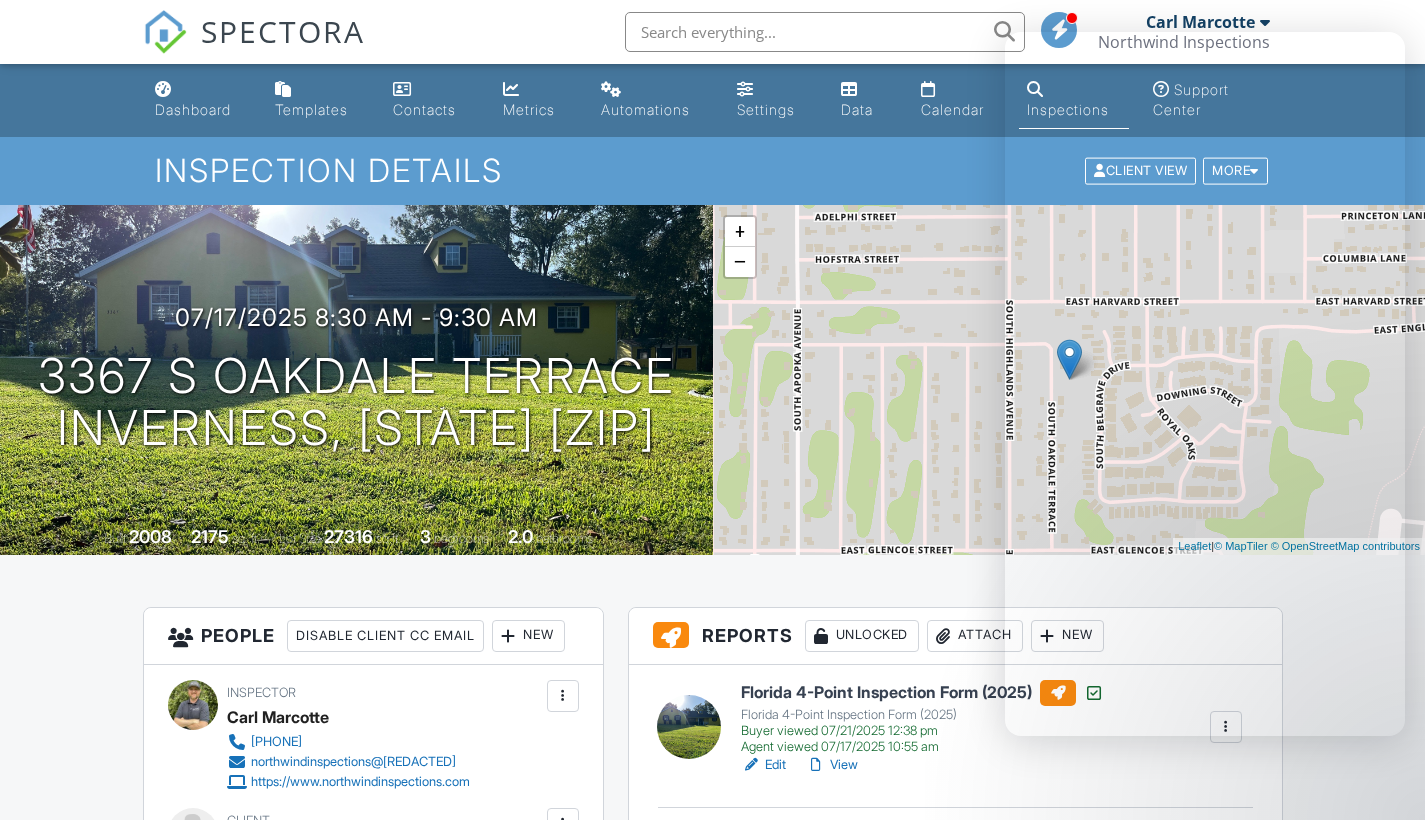 scroll, scrollTop: 0, scrollLeft: 0, axis: both 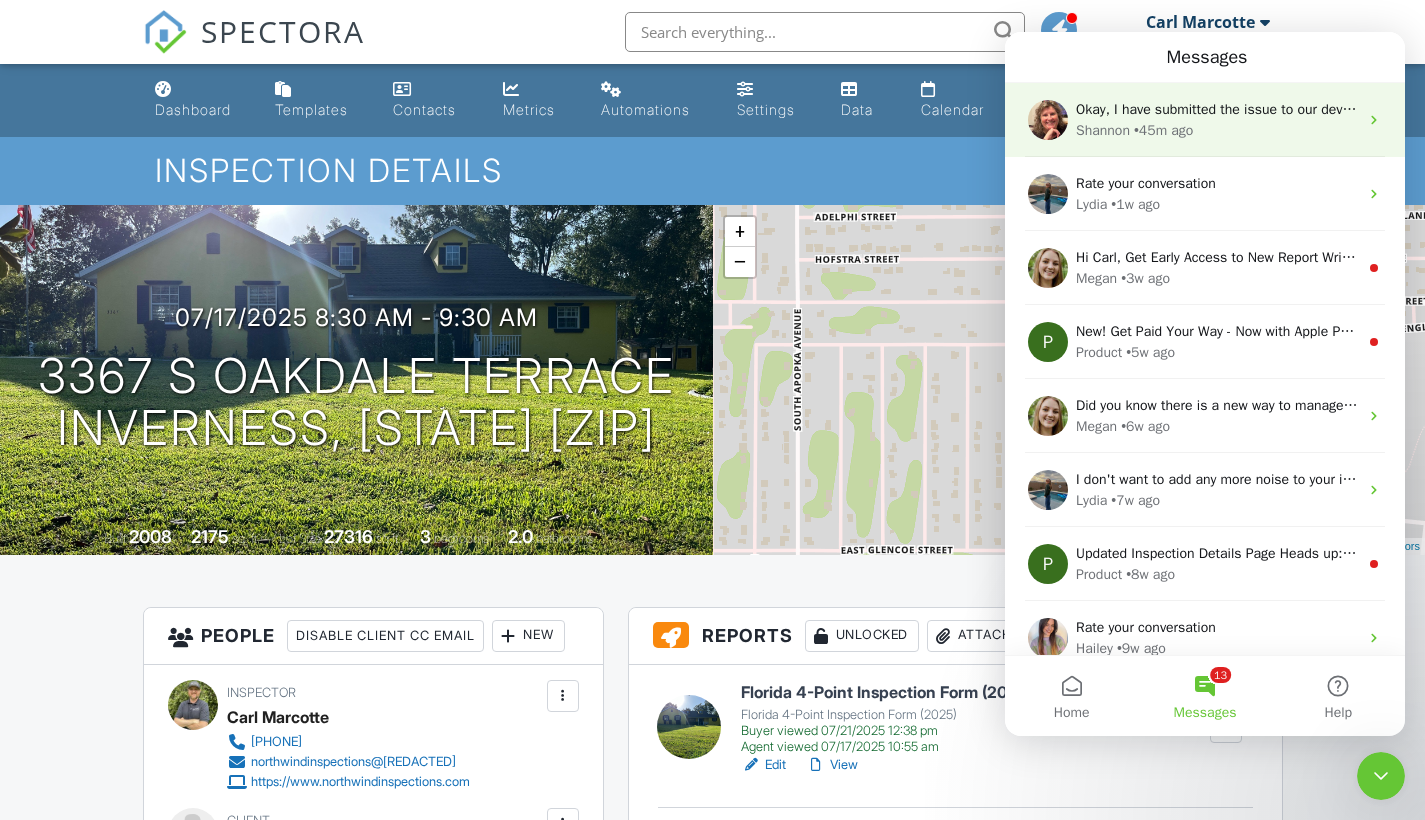 click on "•  45m ago" at bounding box center [1163, 130] 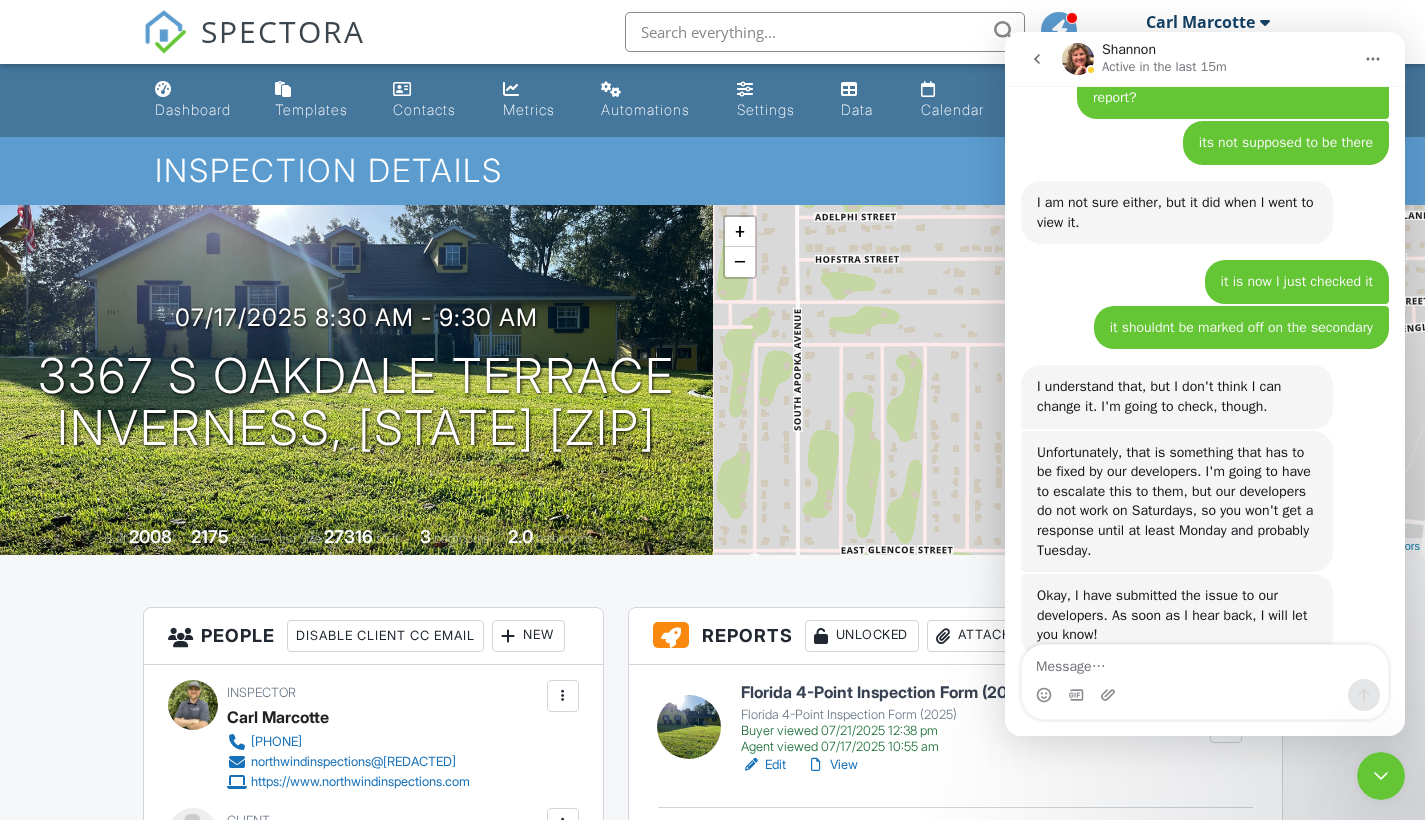 scroll, scrollTop: 2804, scrollLeft: 0, axis: vertical 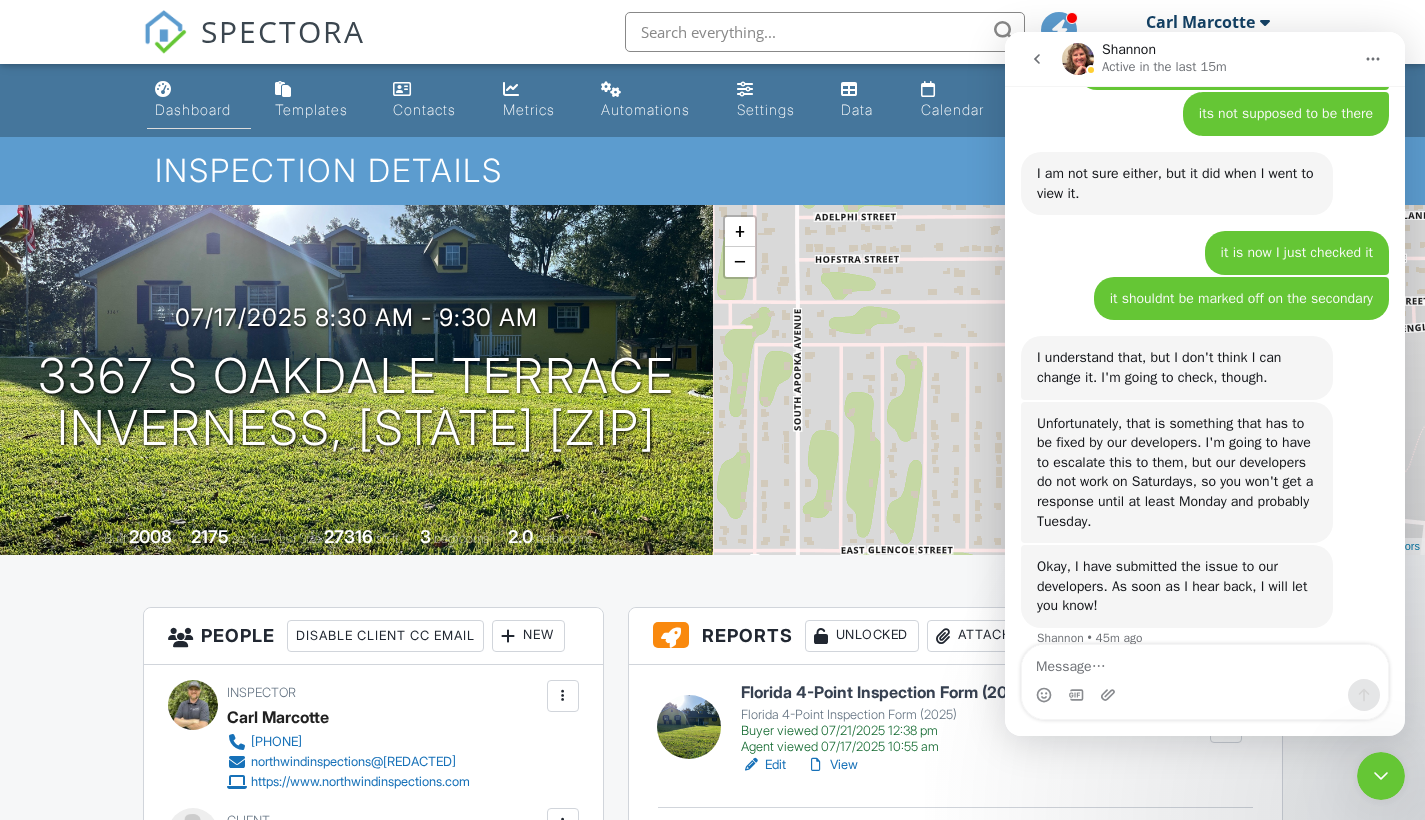 click on "Dashboard" at bounding box center [199, 100] 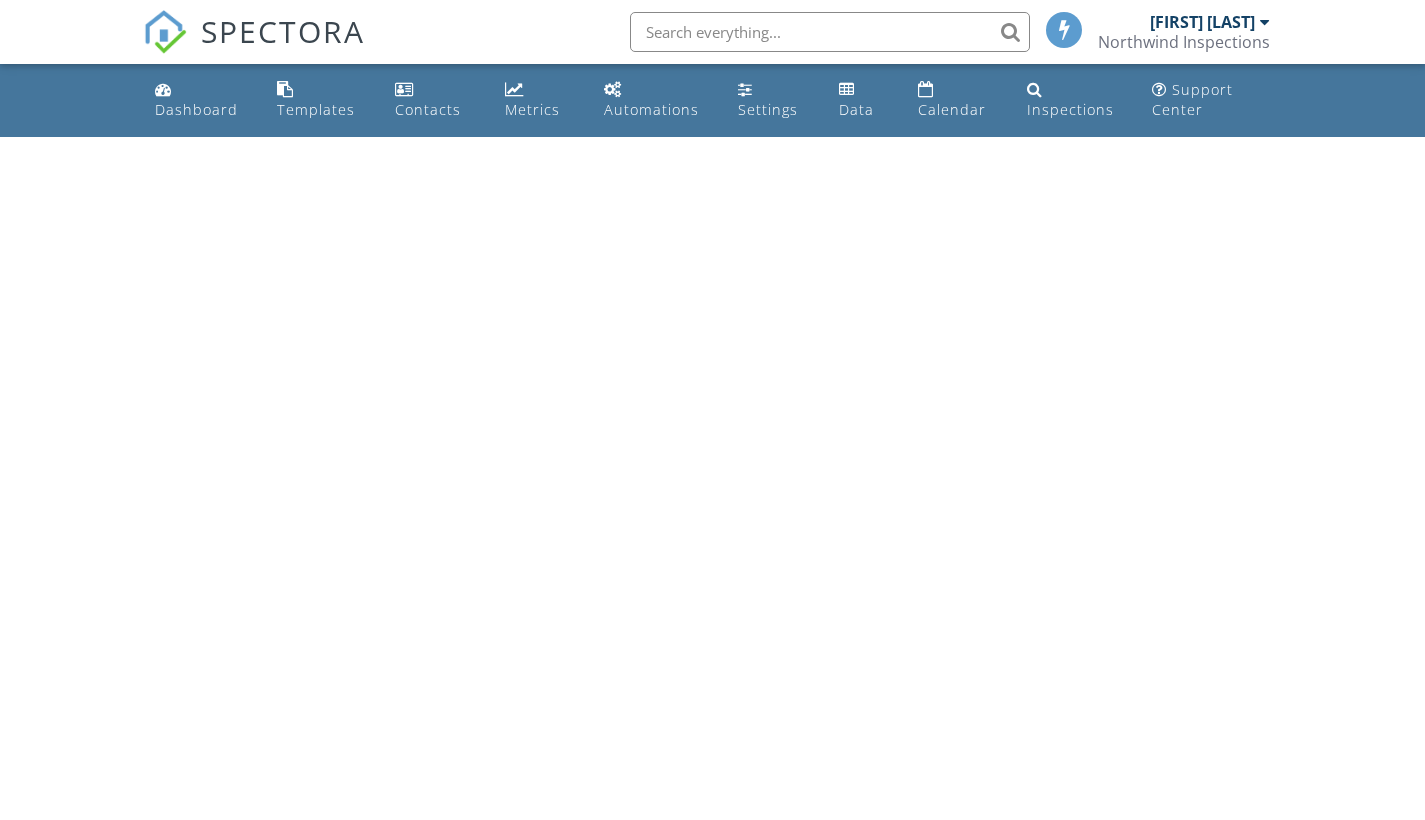 scroll, scrollTop: 0, scrollLeft: 0, axis: both 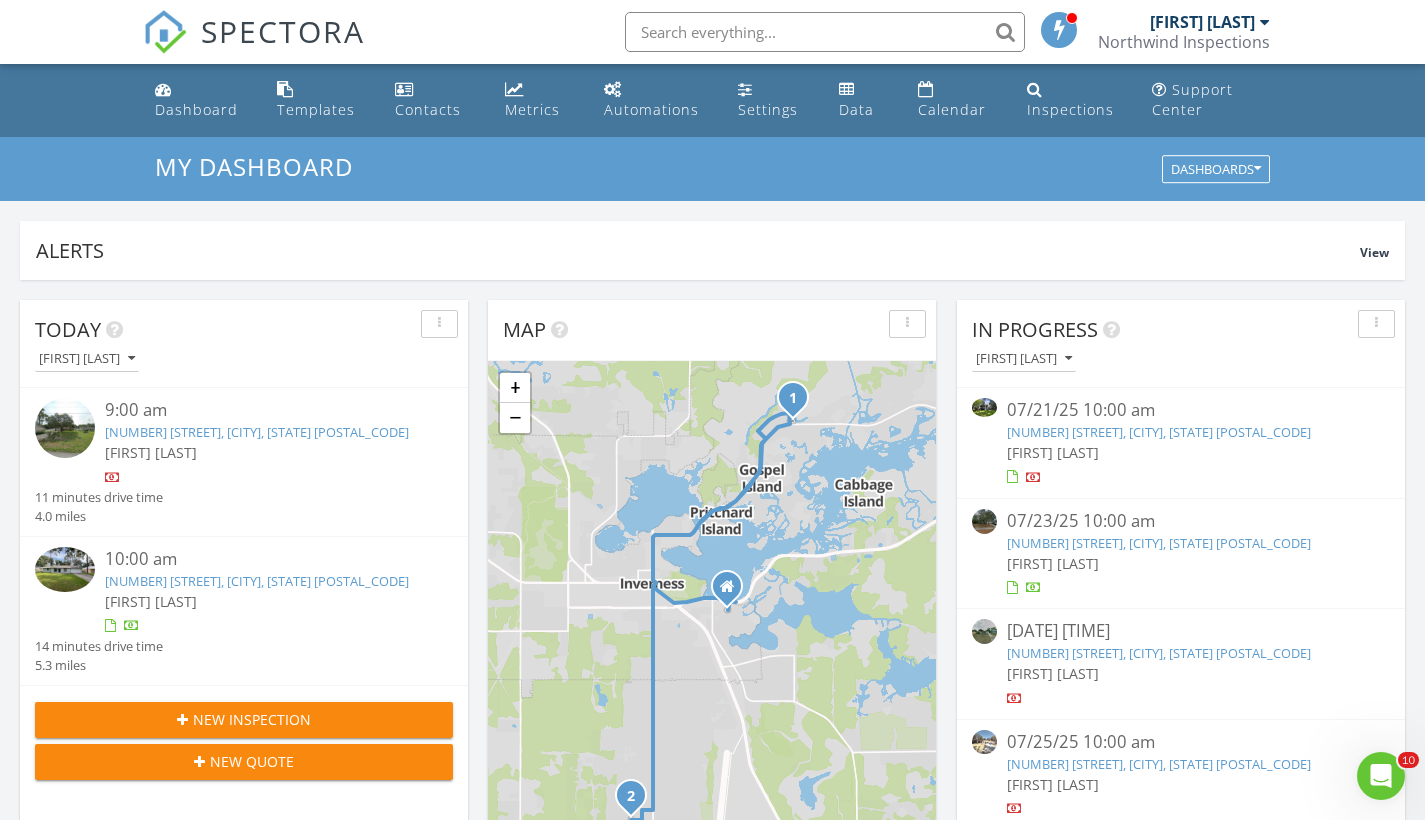 click on "[NUMBER] [STREET], [CITY], [STATE] [POSTAL_CODE]" at bounding box center (257, 581) 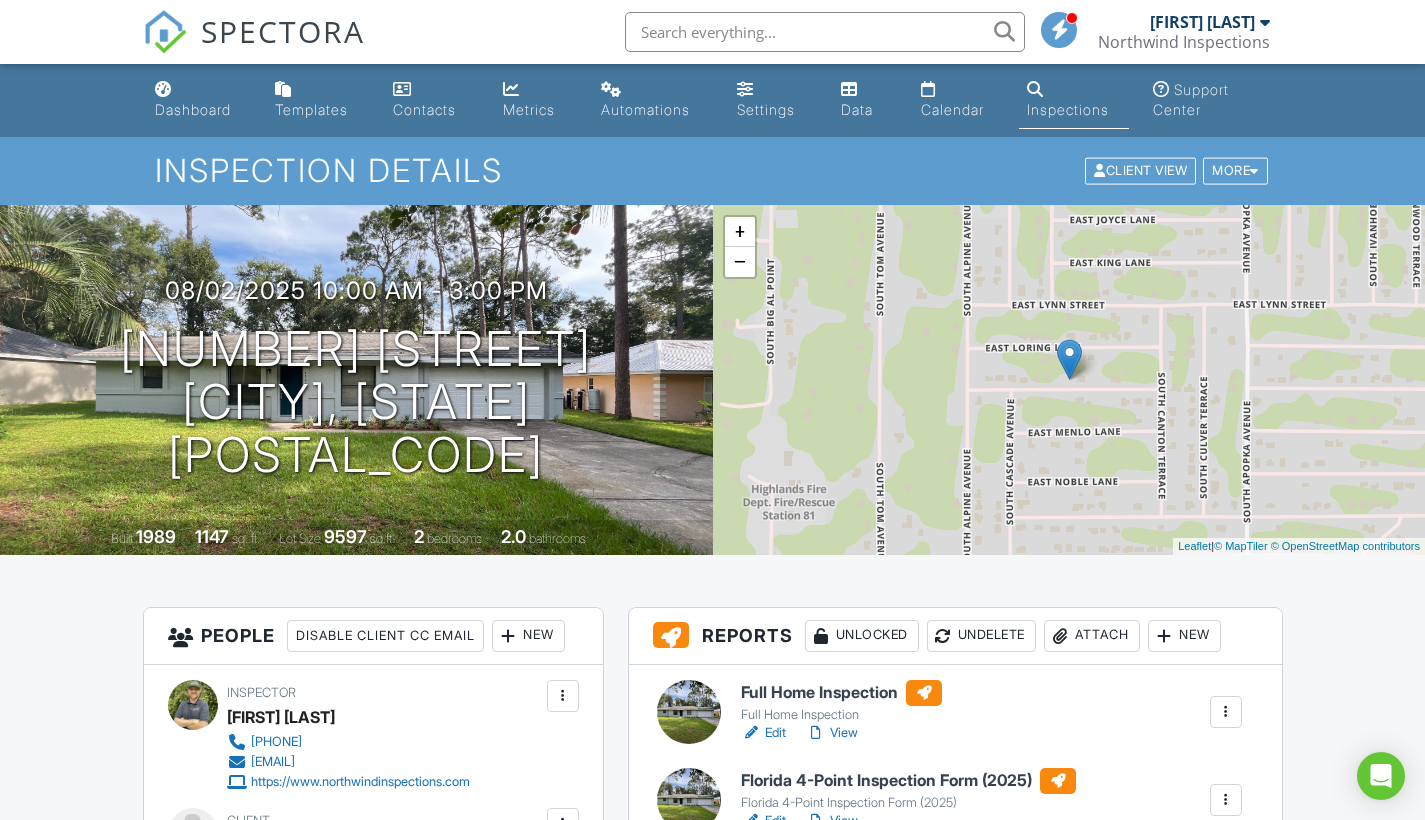 scroll, scrollTop: 0, scrollLeft: 0, axis: both 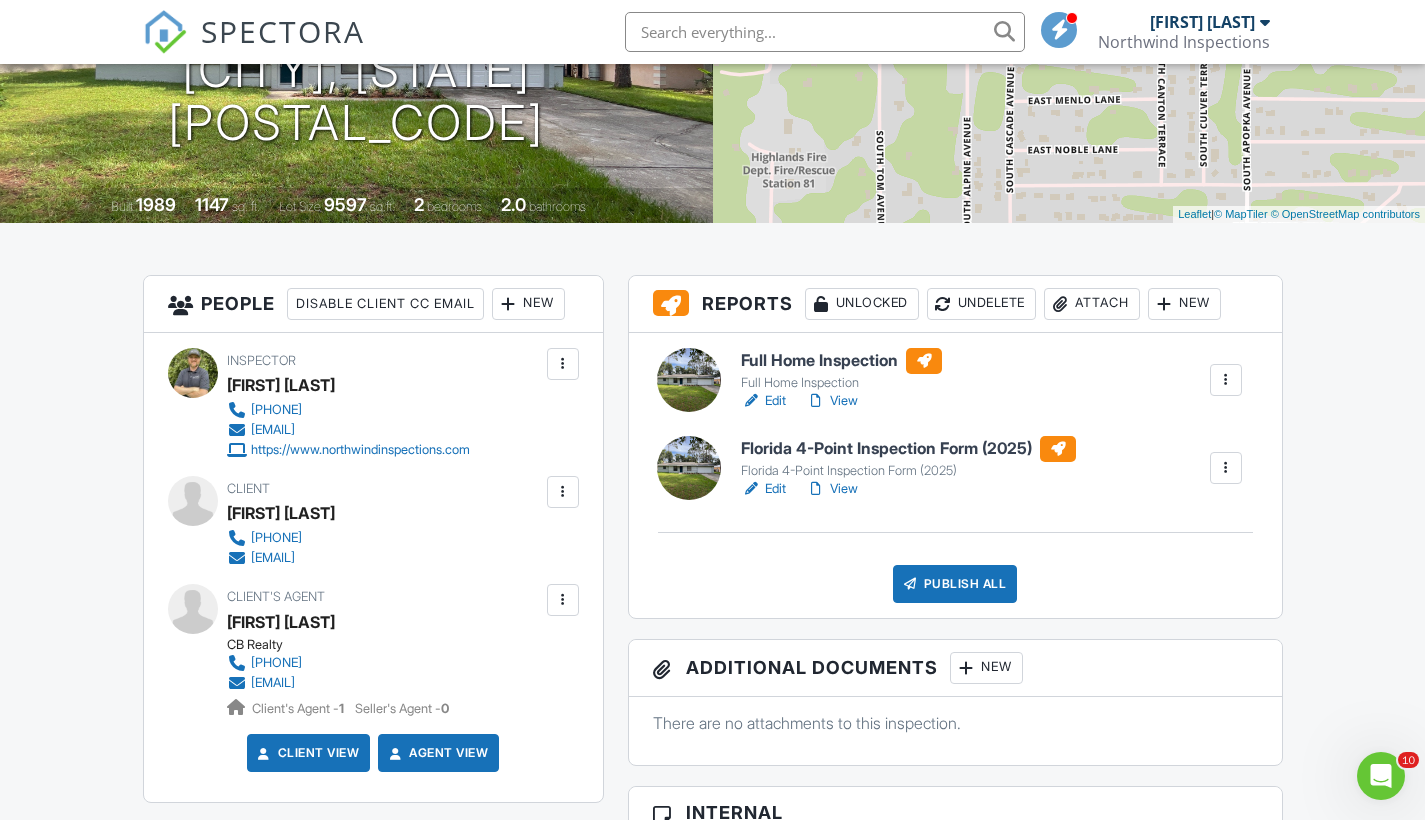 click on "View" at bounding box center (832, 489) 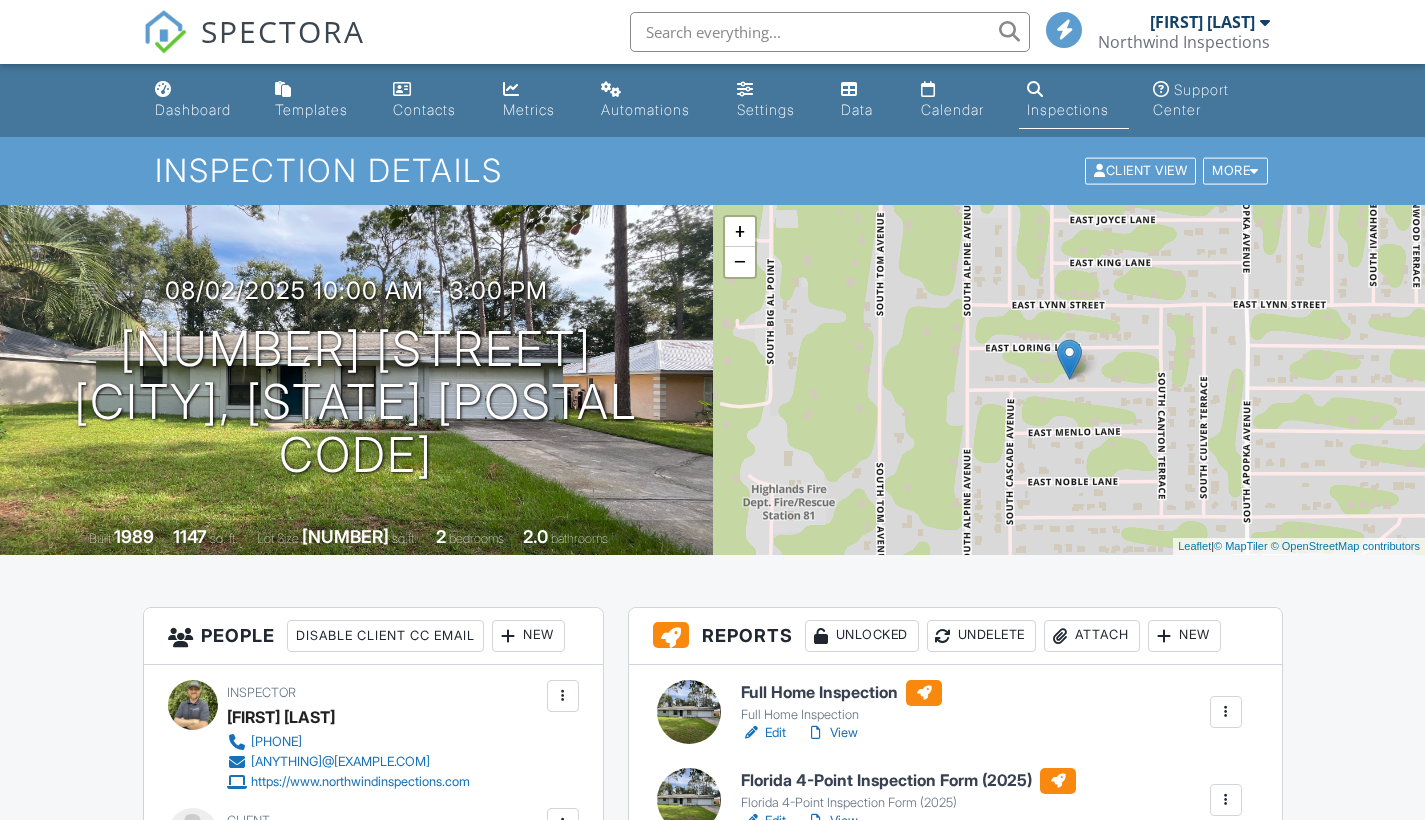 scroll, scrollTop: 332, scrollLeft: 0, axis: vertical 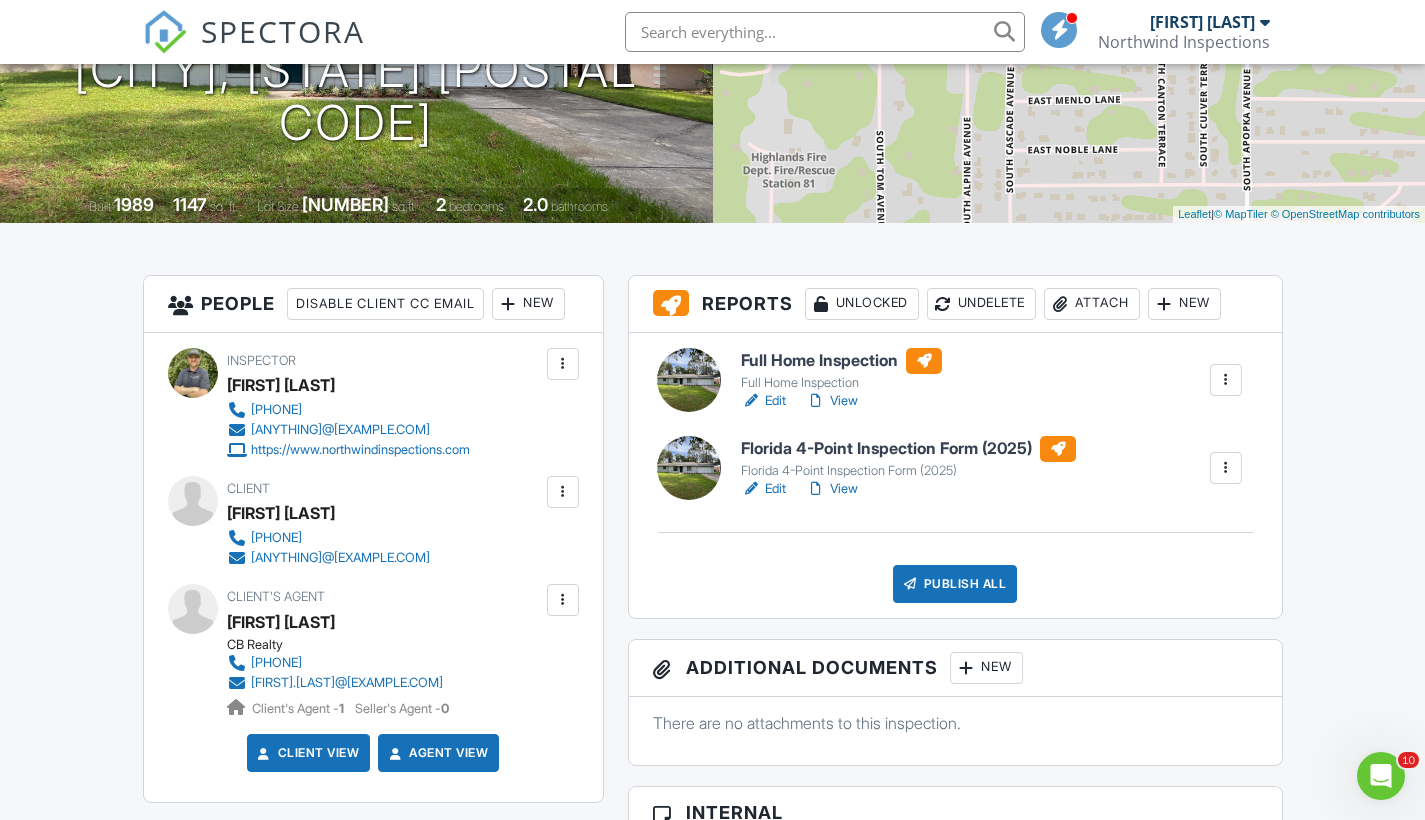 click on "Edit" at bounding box center [763, 489] 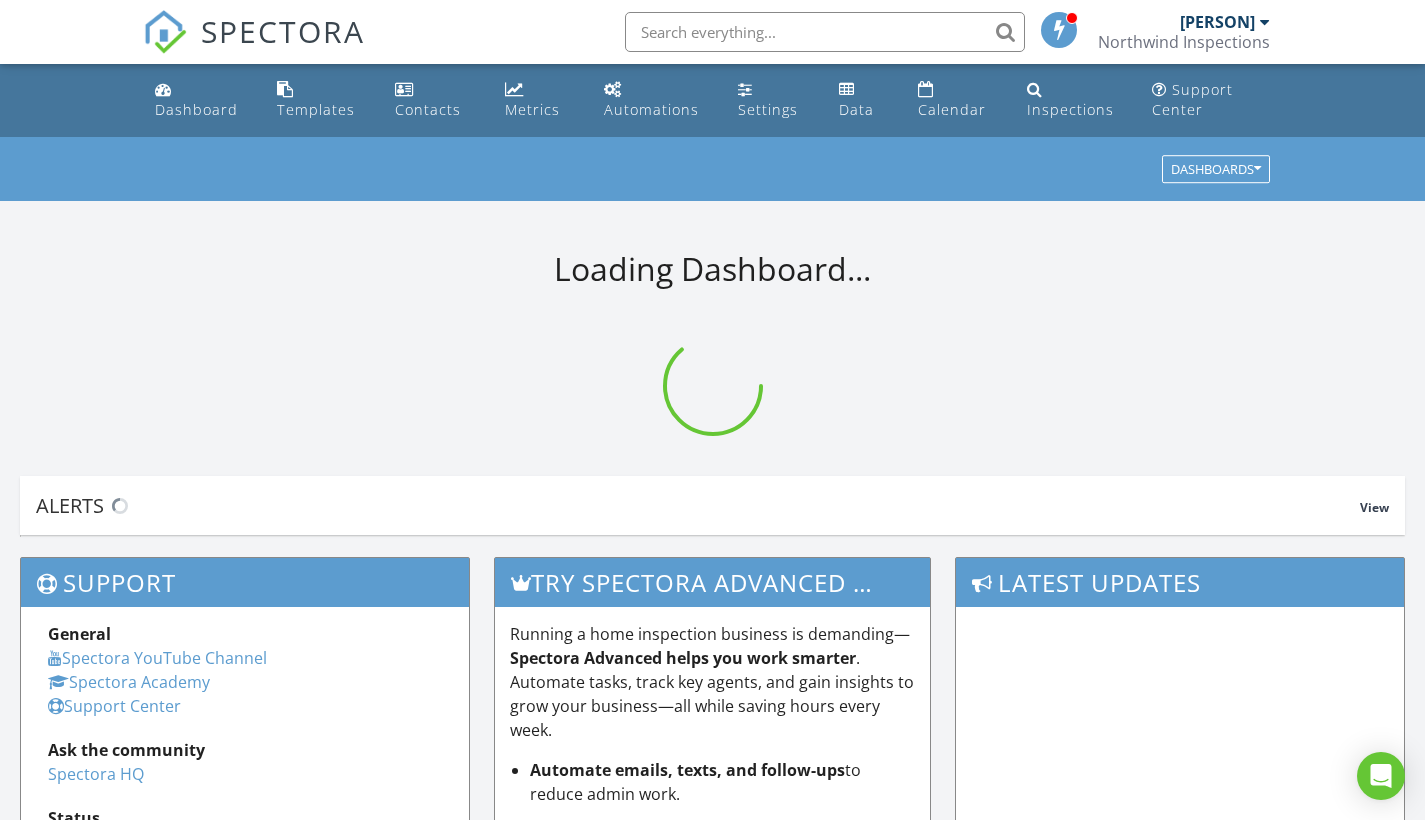 scroll, scrollTop: 0, scrollLeft: 0, axis: both 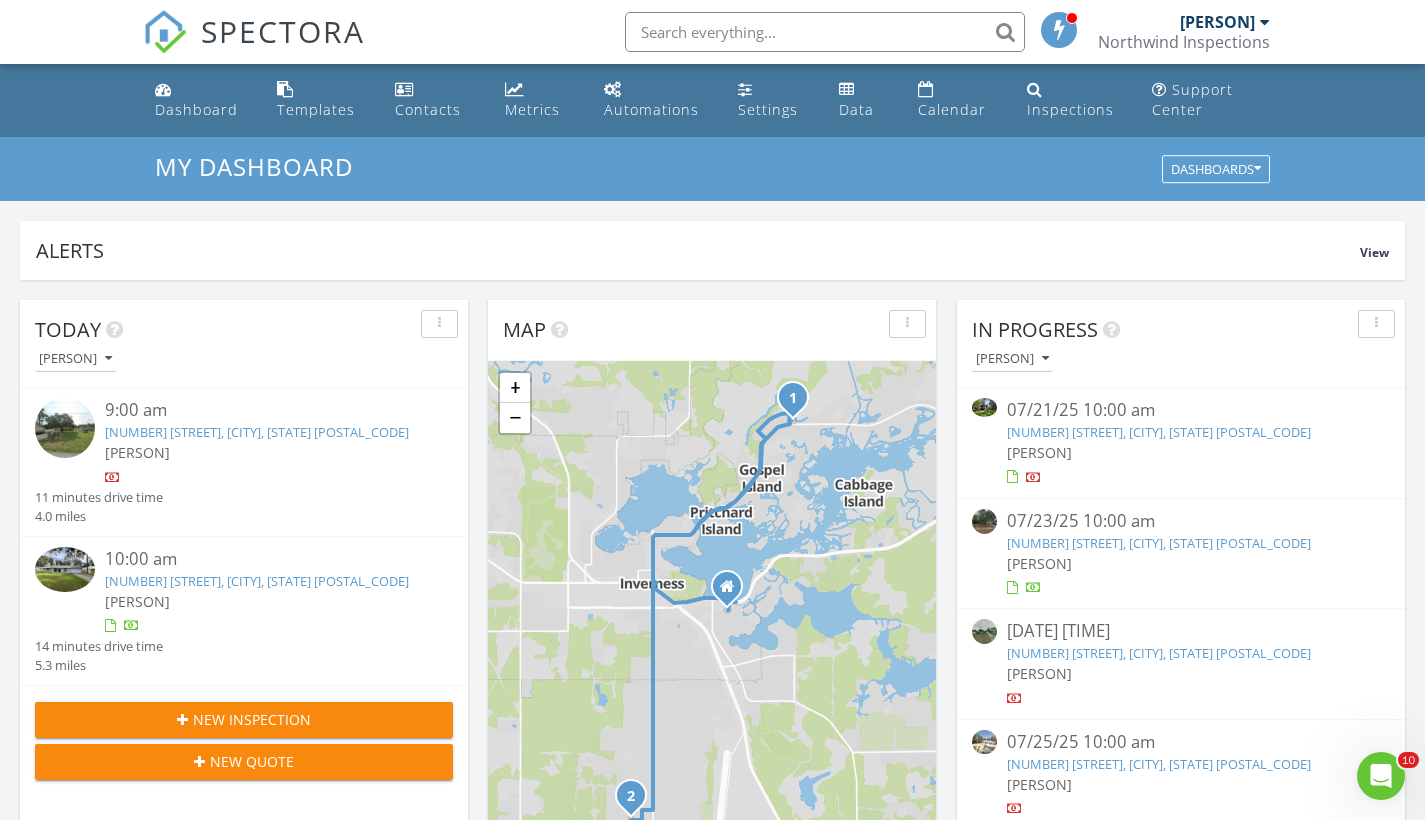 click on "[NUMBER] [STREET], [CITY], [STATE] [POSTAL_CODE]" at bounding box center (257, 581) 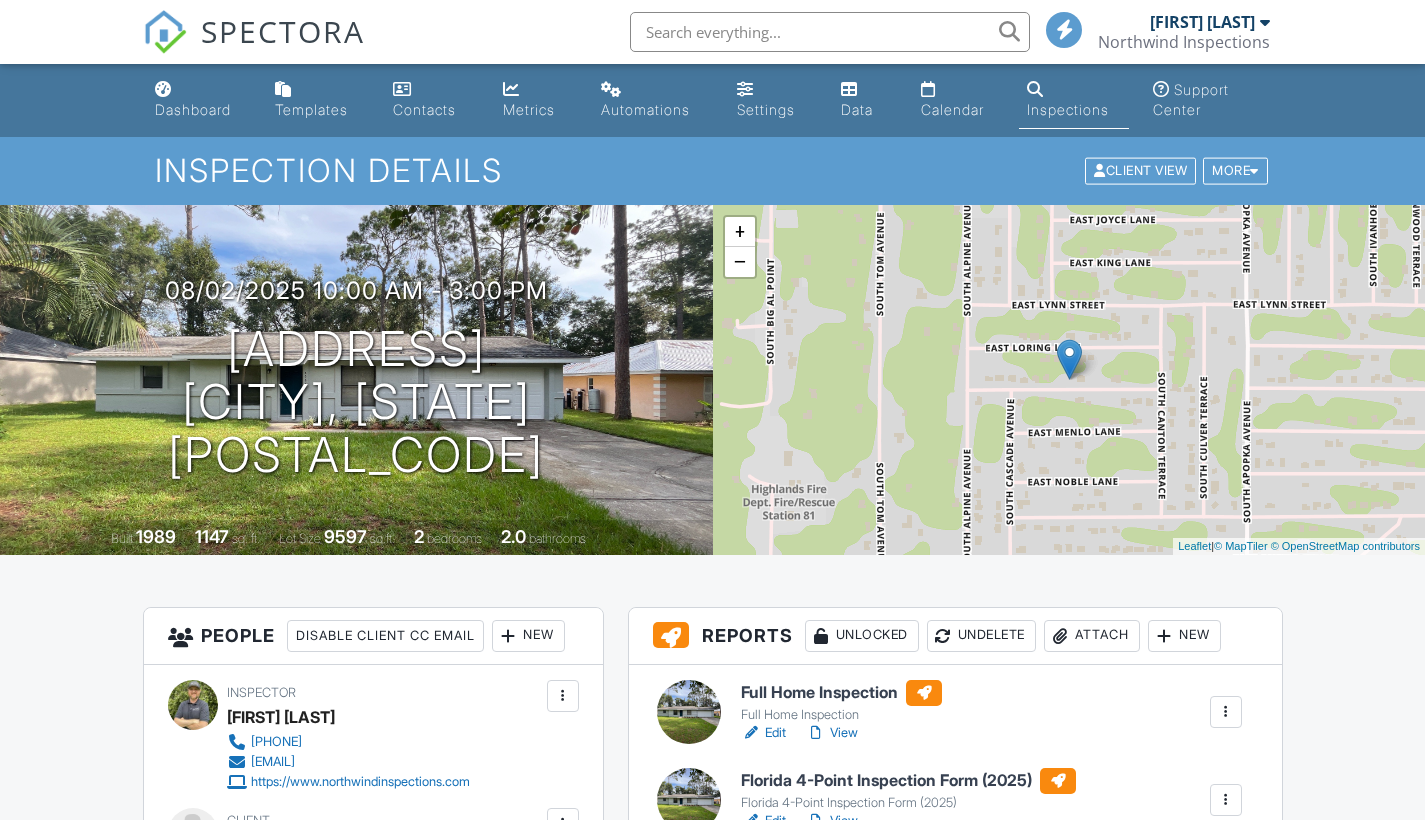 scroll, scrollTop: 0, scrollLeft: 0, axis: both 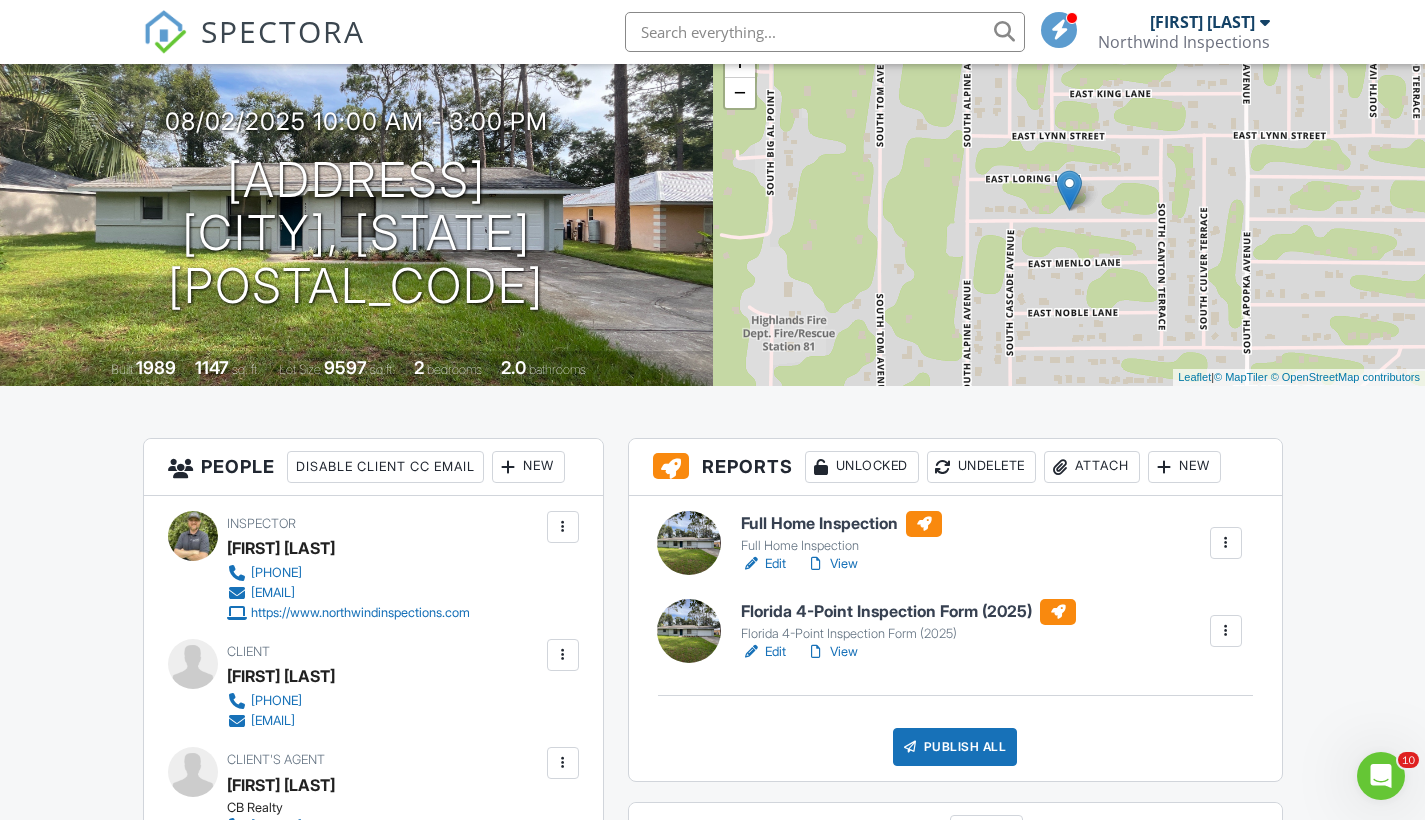 click on "View" at bounding box center [832, 564] 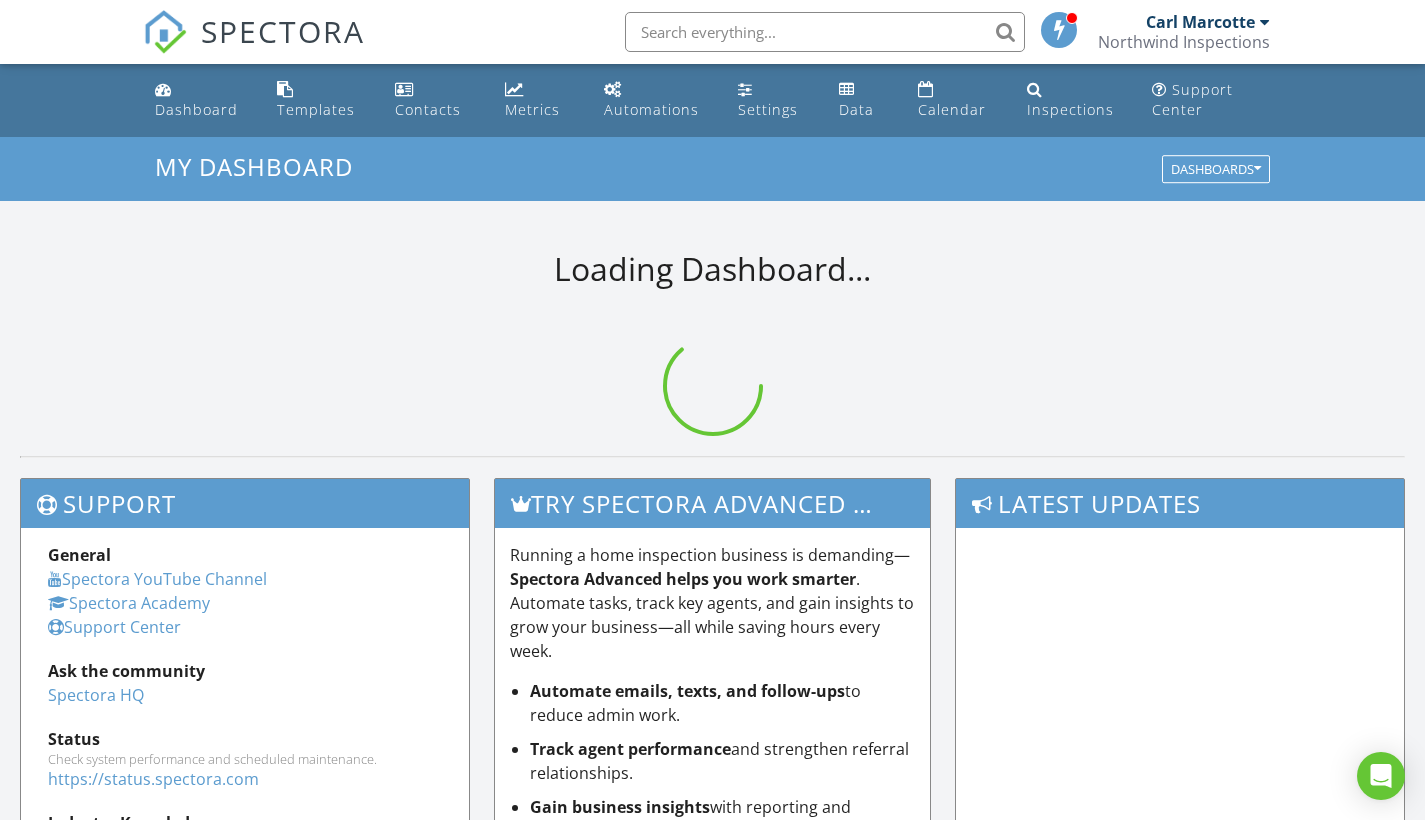 scroll, scrollTop: 0, scrollLeft: 0, axis: both 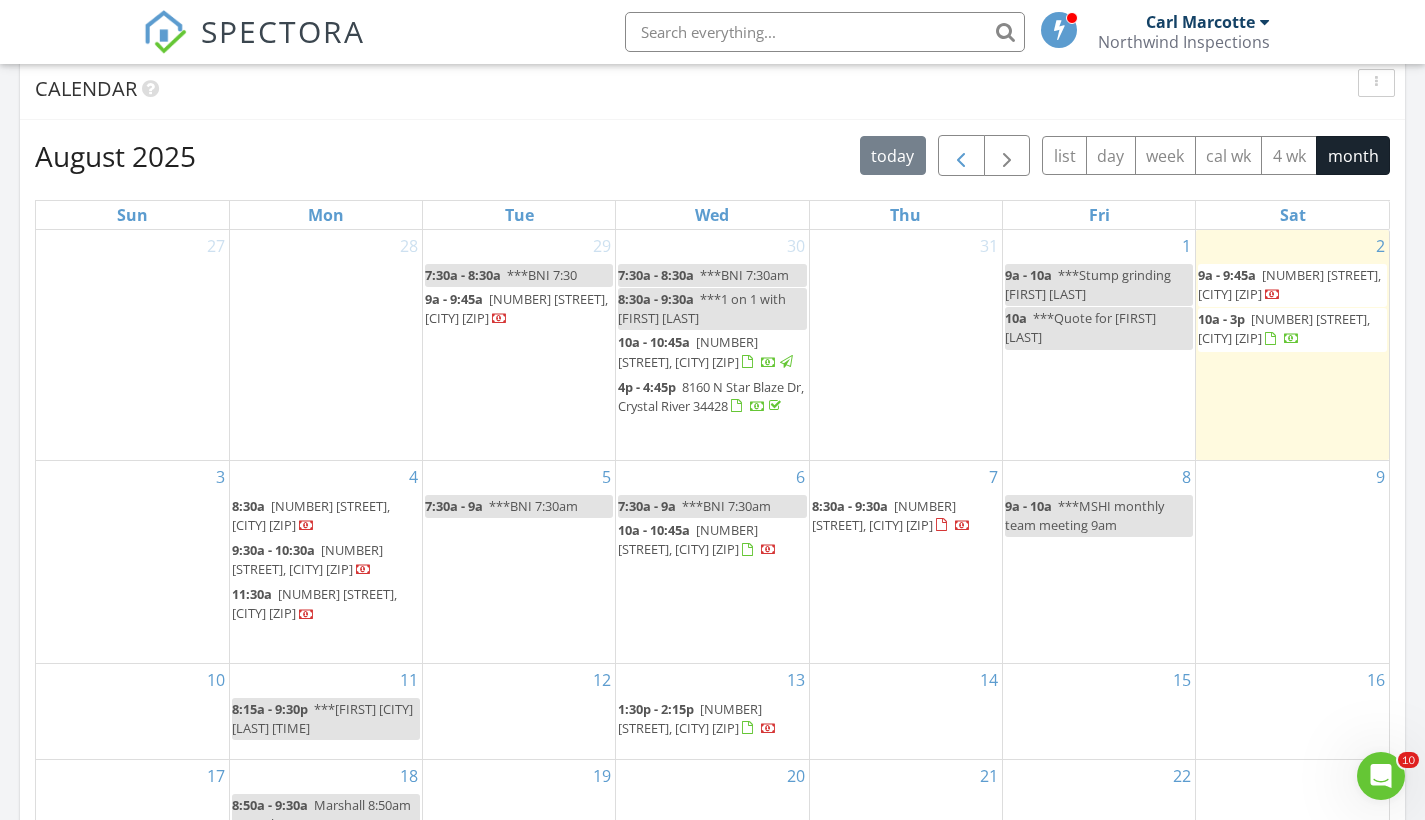 click at bounding box center (961, 156) 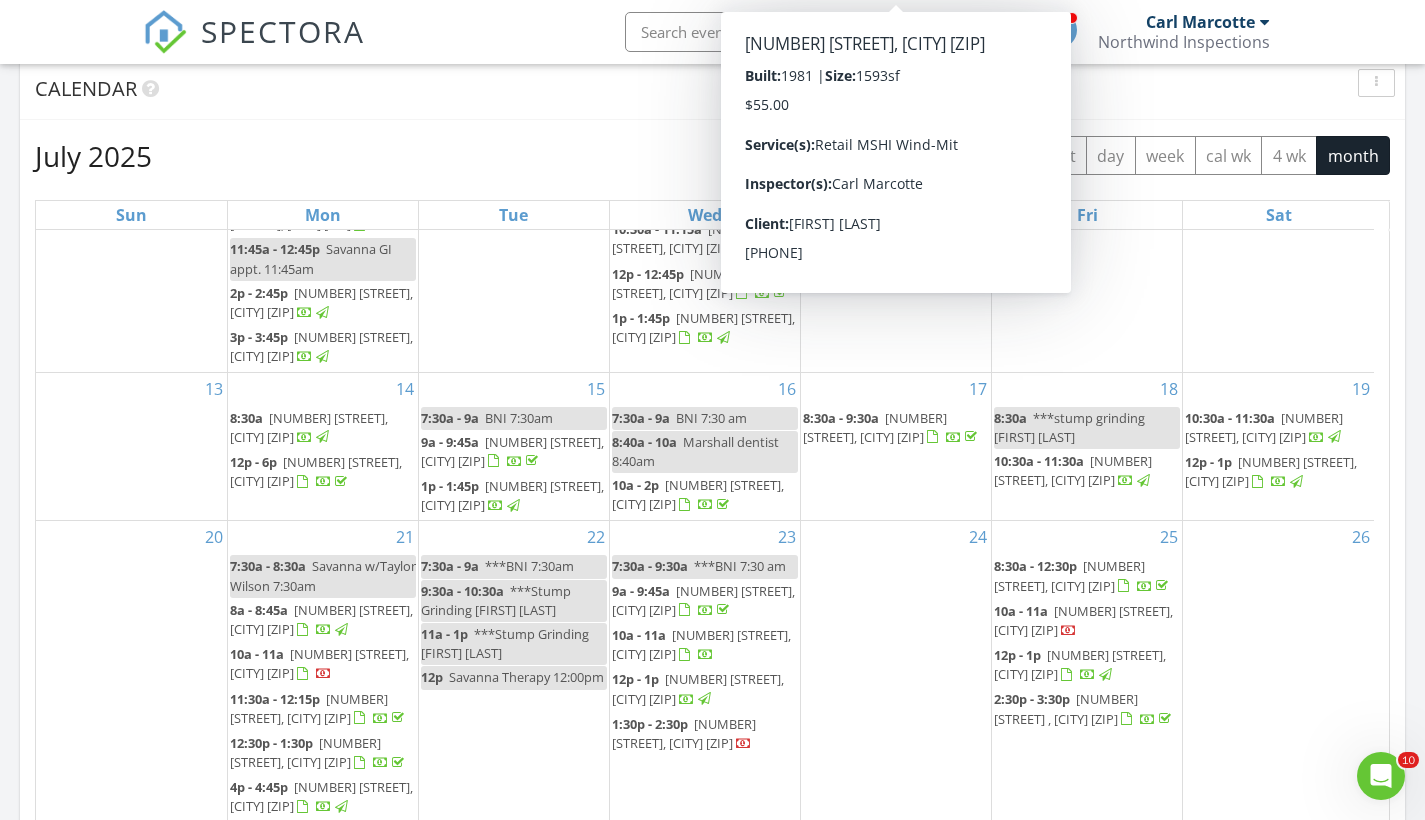 scroll, scrollTop: 513, scrollLeft: 0, axis: vertical 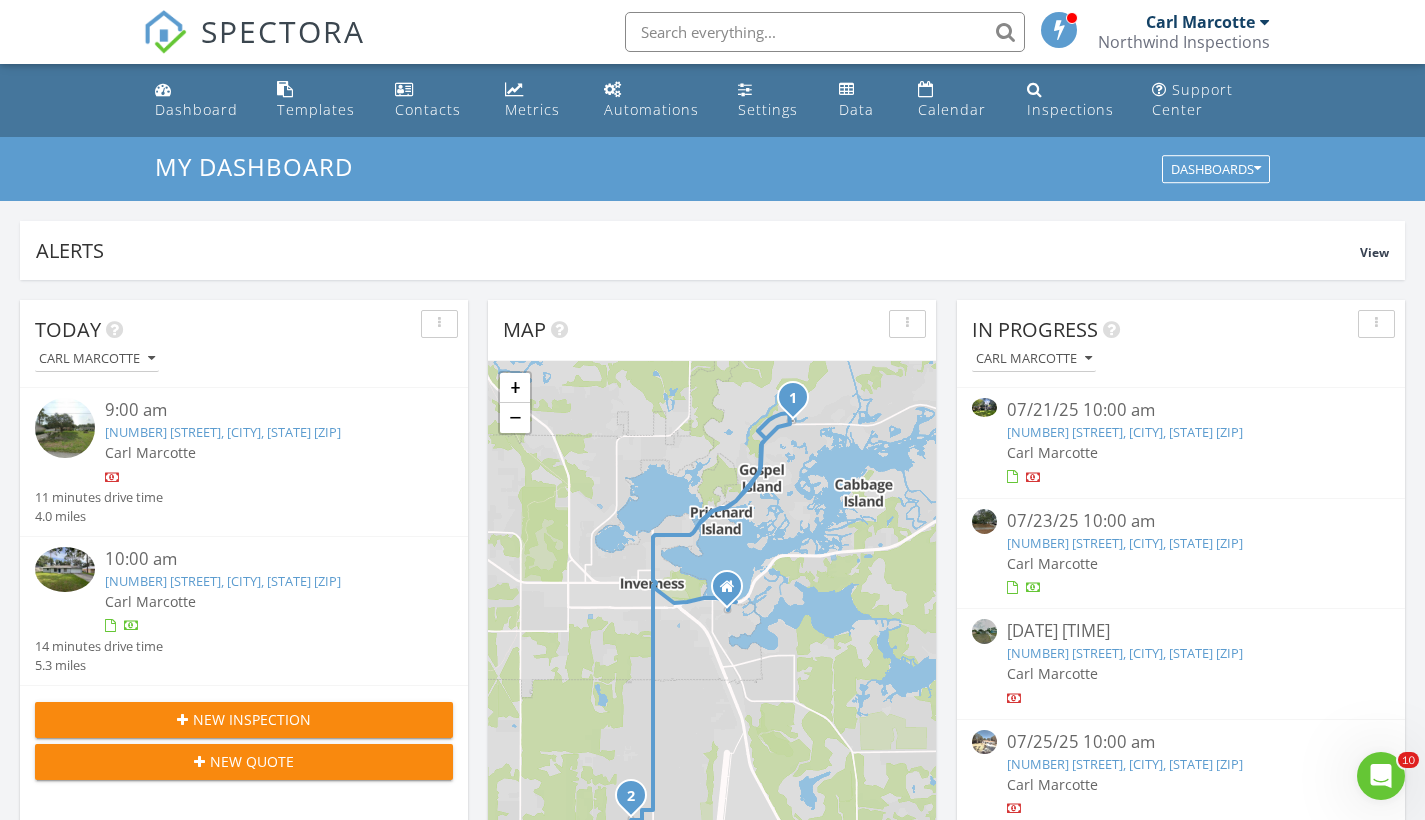 click on "[NUMBER] [STREET], [CITY], [STATE] [POSTAL_CODE]" at bounding box center (223, 581) 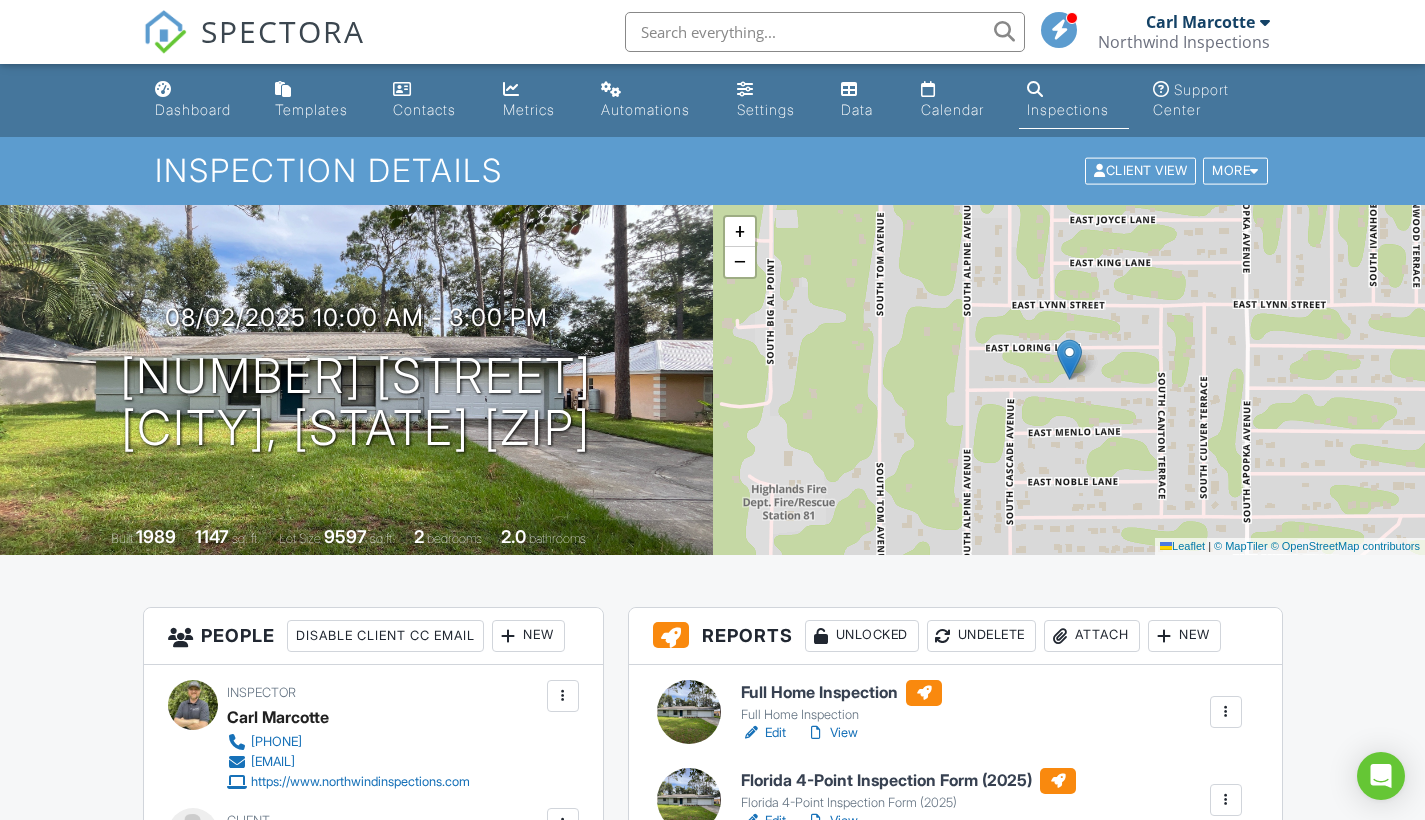 scroll, scrollTop: 0, scrollLeft: 0, axis: both 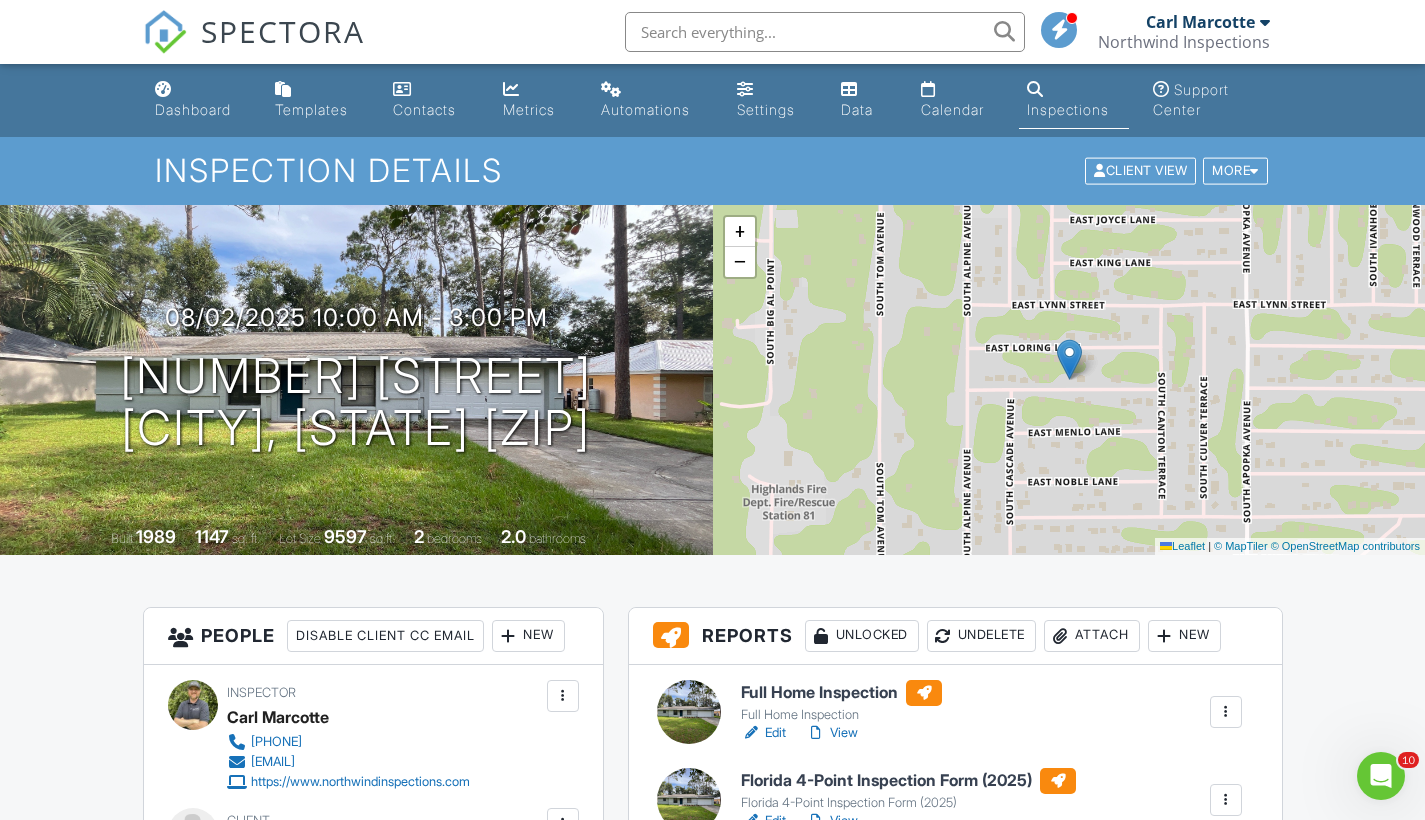 click on "Edit" at bounding box center [763, 733] 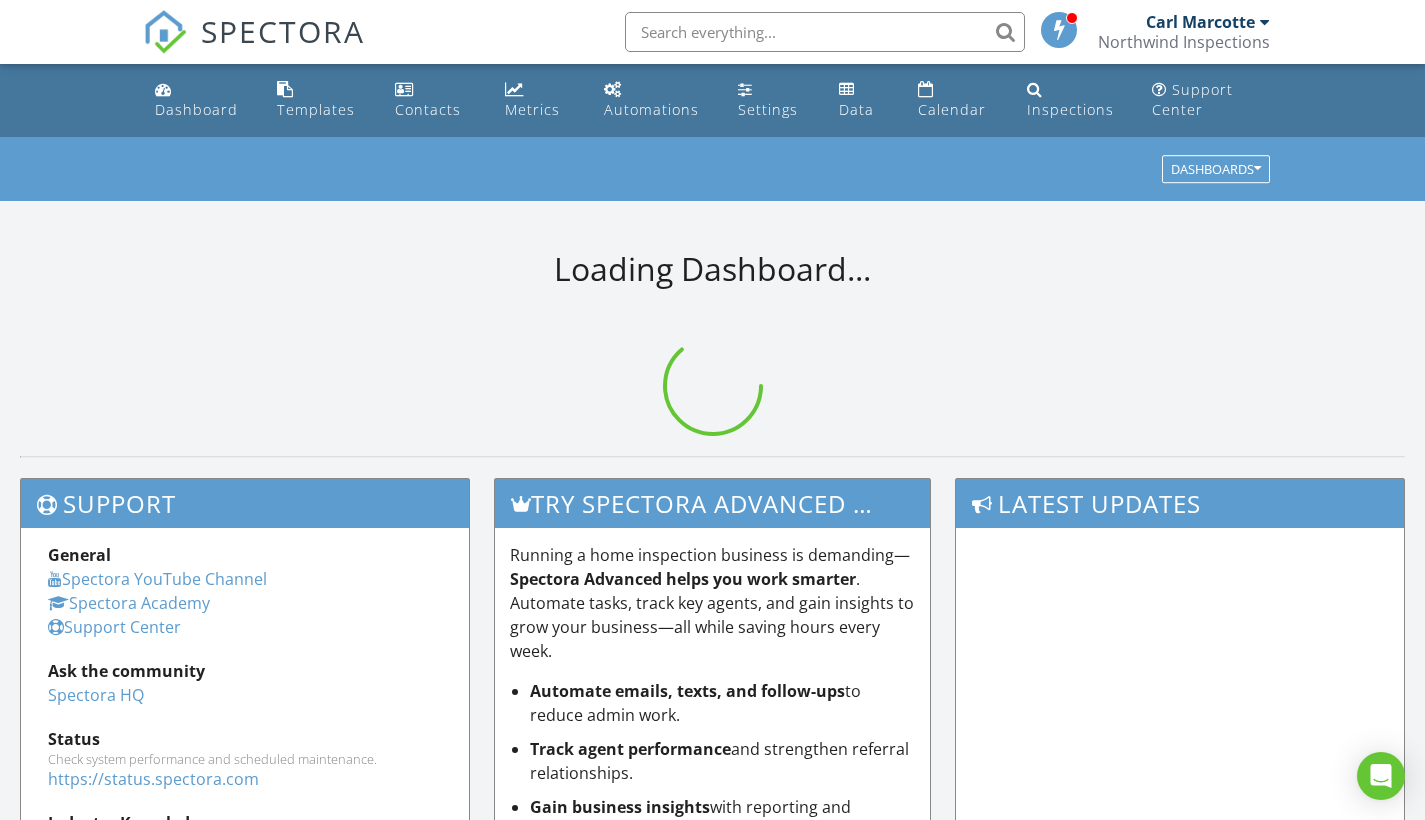 scroll, scrollTop: 0, scrollLeft: 0, axis: both 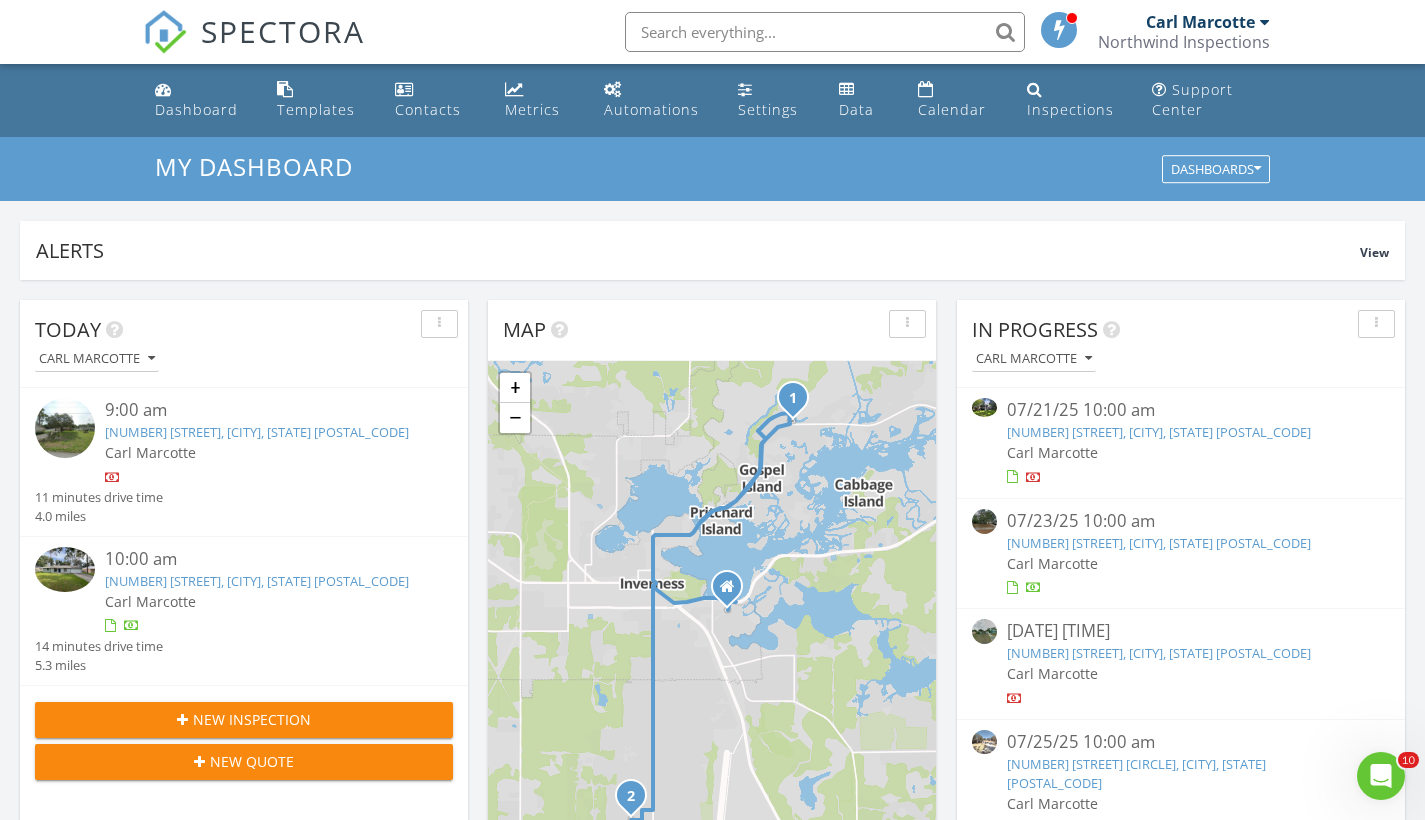 click on "[NUMBER] [STREET], [CITY], [STATE] [POSTAL_CODE]" at bounding box center [257, 581] 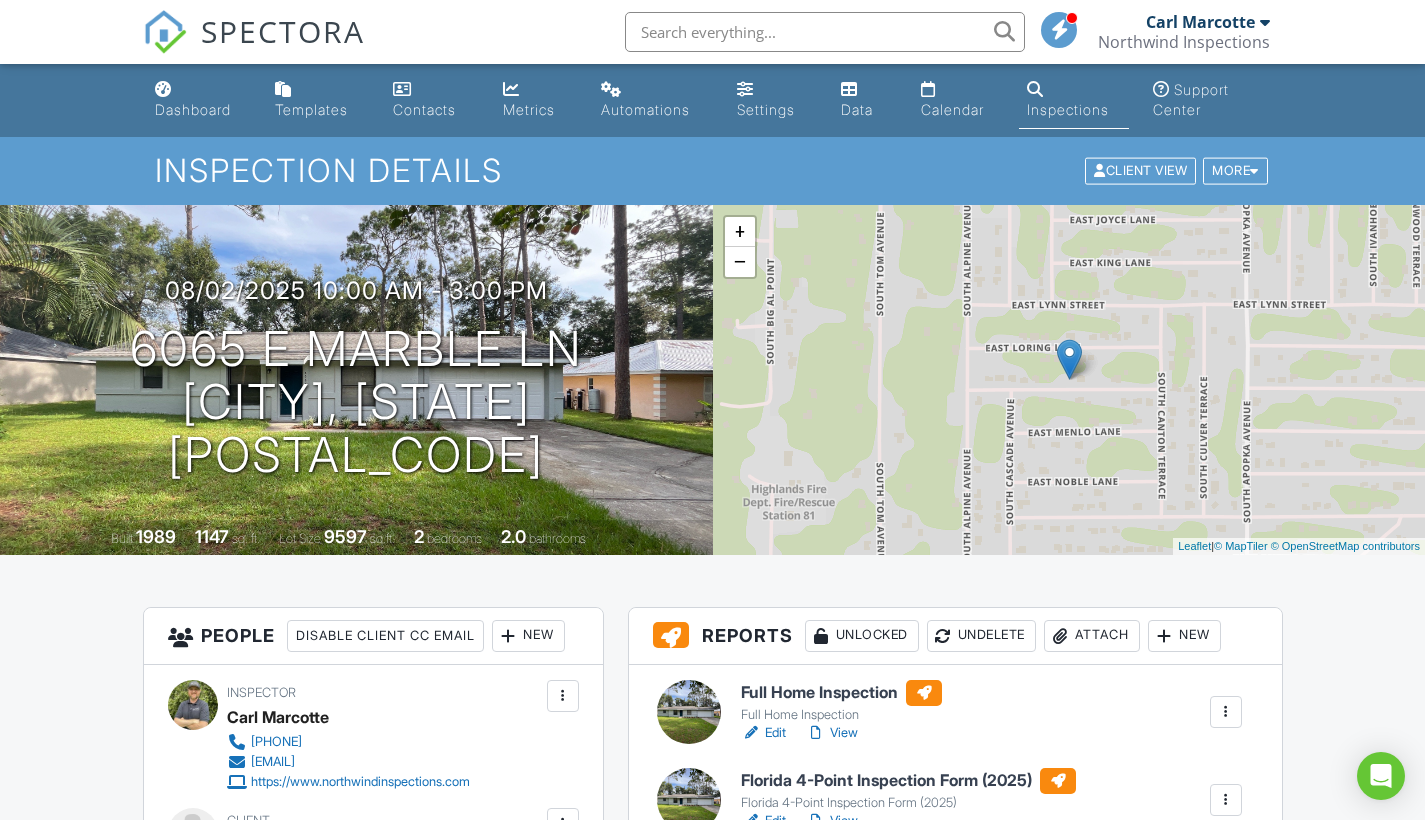 scroll, scrollTop: 0, scrollLeft: 0, axis: both 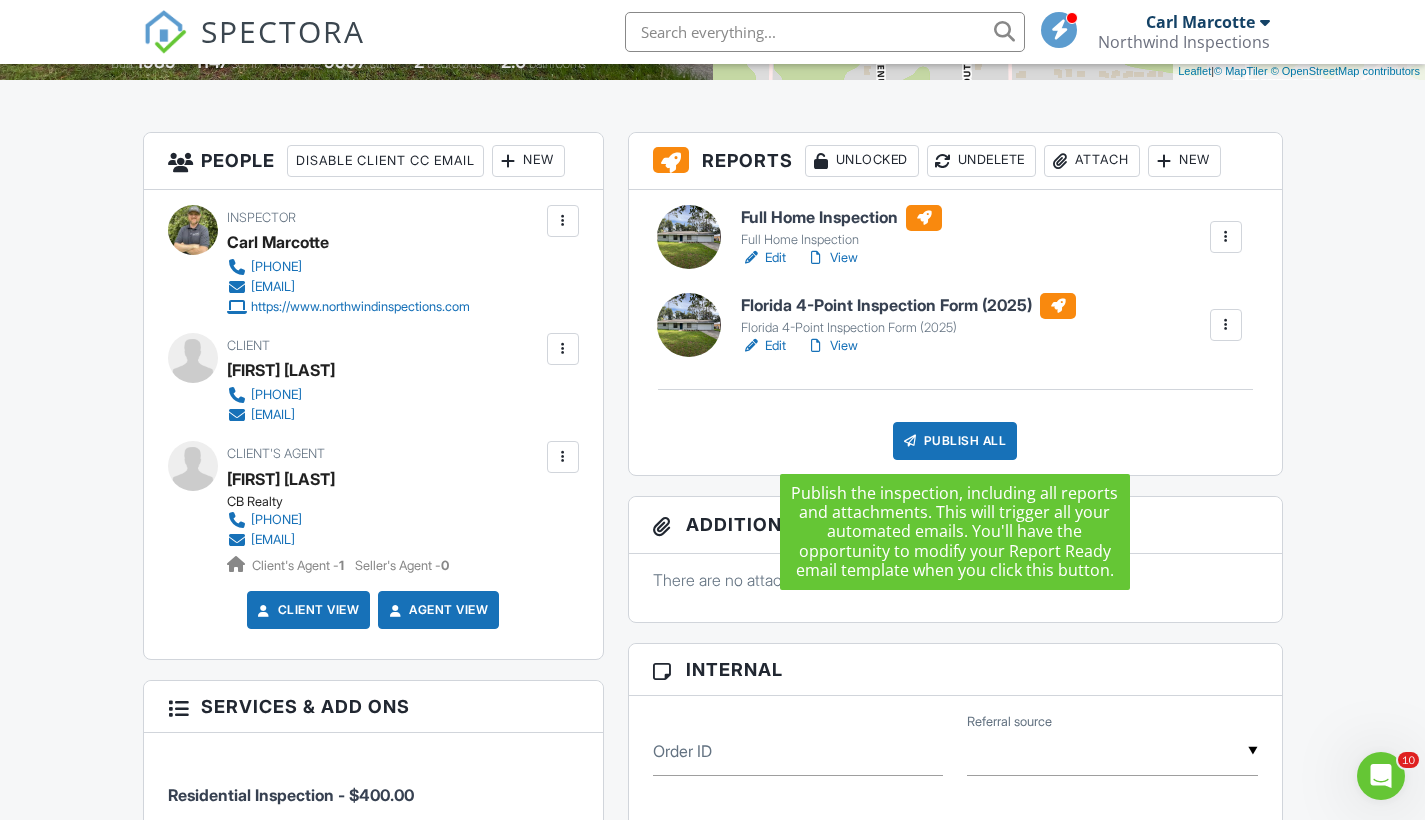 click on "Publish All" at bounding box center (955, 441) 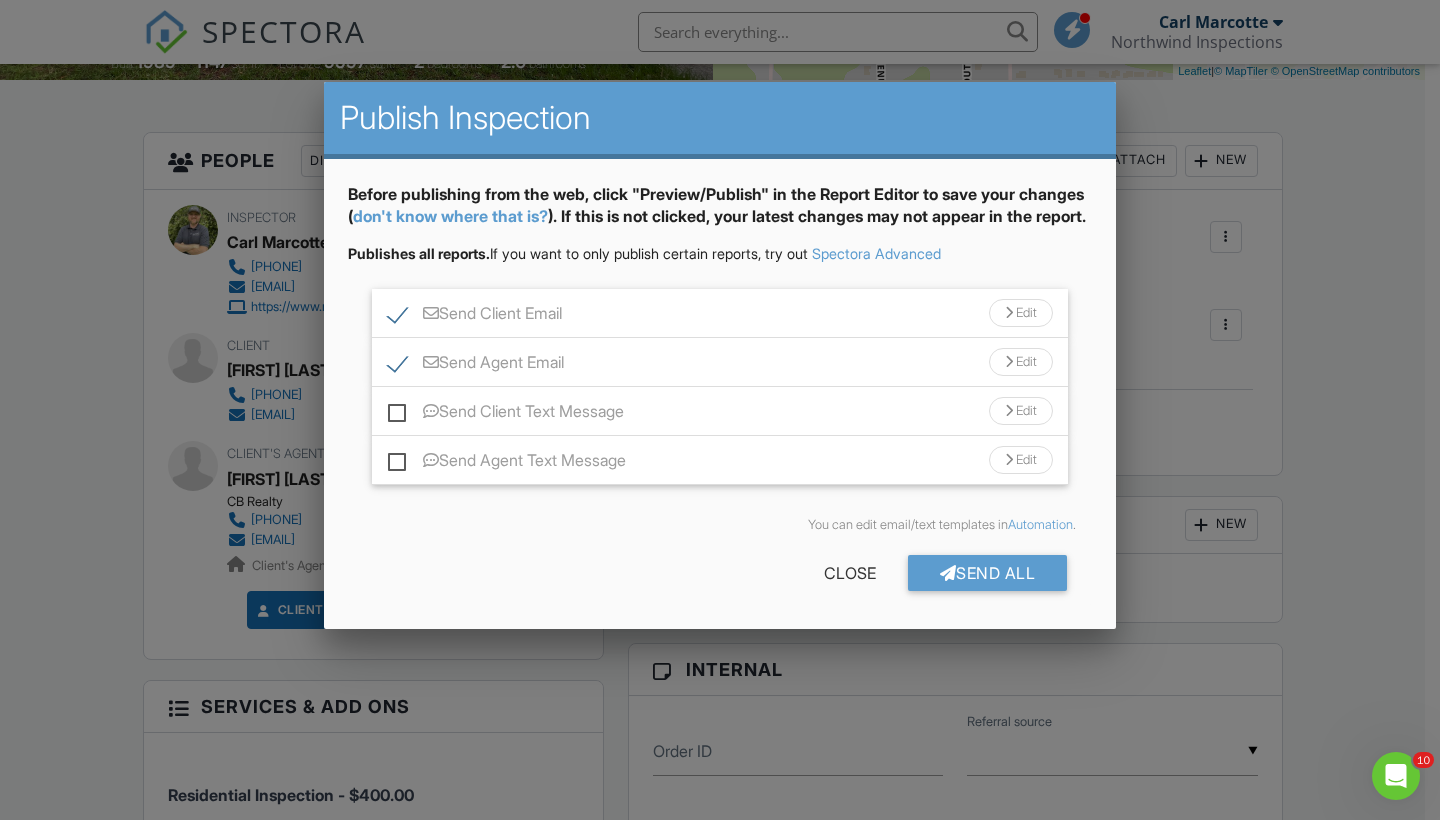 click on "Edit" at bounding box center [1021, 313] 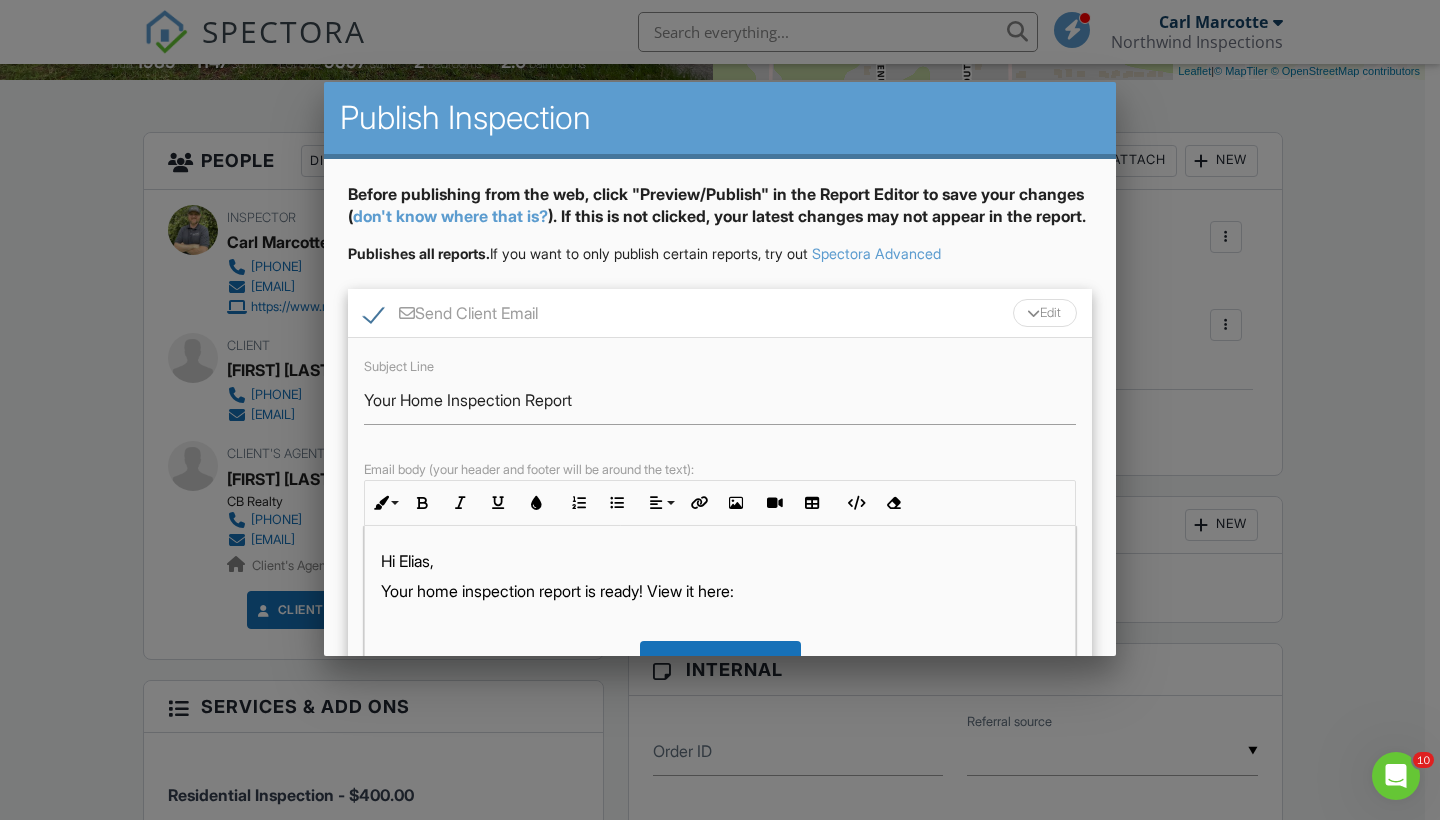 scroll, scrollTop: 0, scrollLeft: 0, axis: both 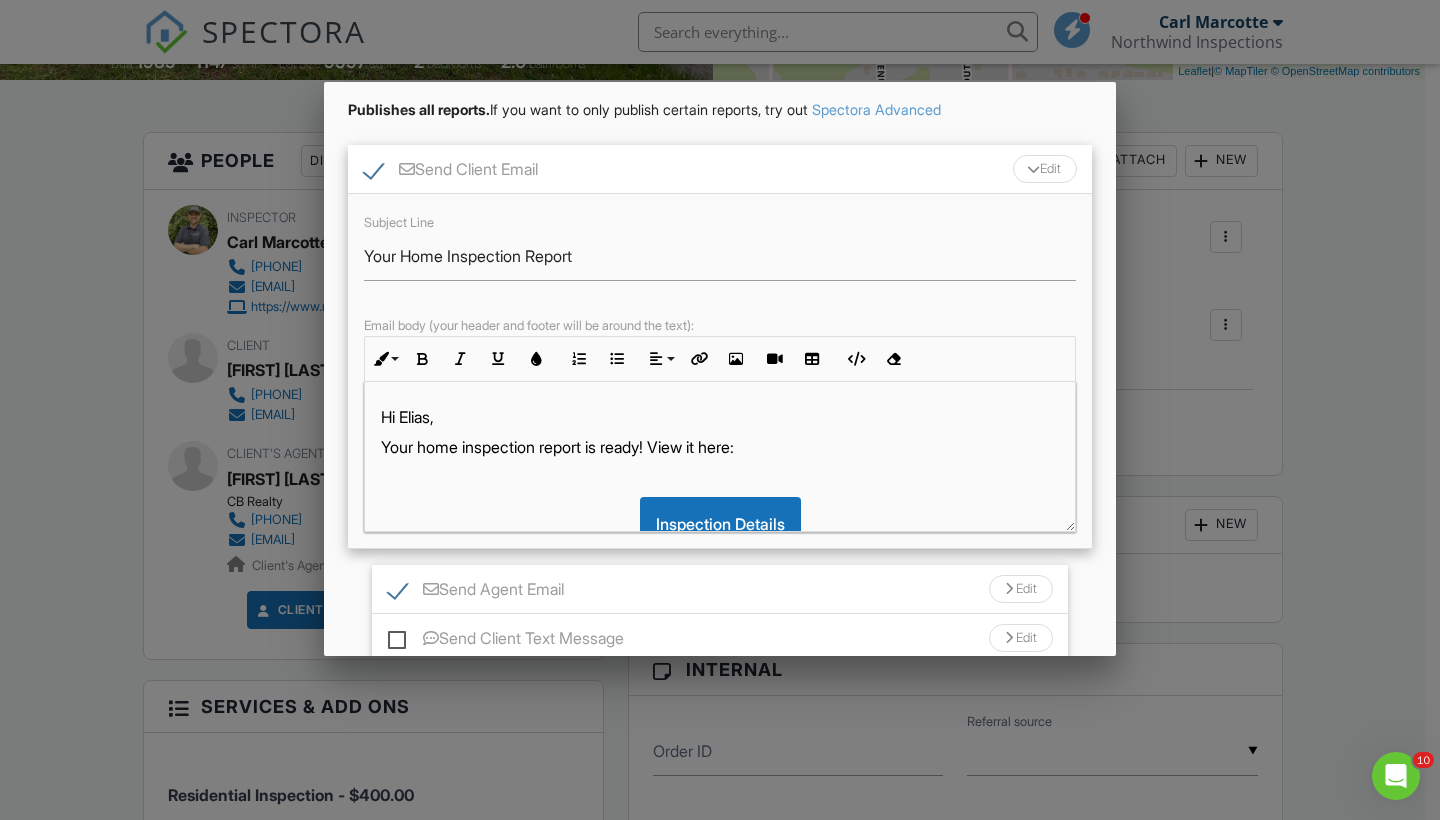 click on "Your home inspection report is ready! View it here:" at bounding box center (720, 447) 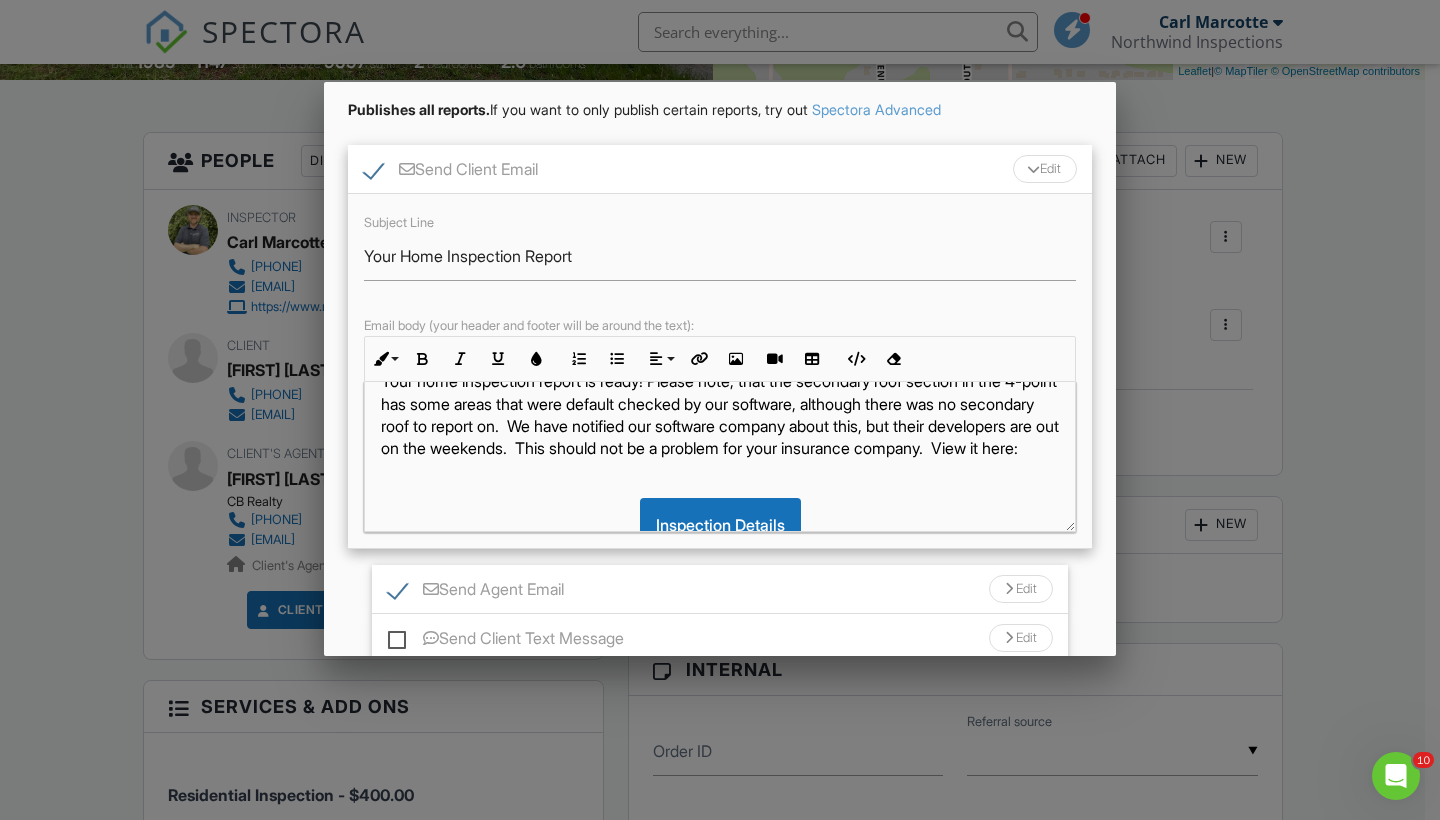 scroll, scrollTop: 36, scrollLeft: 0, axis: vertical 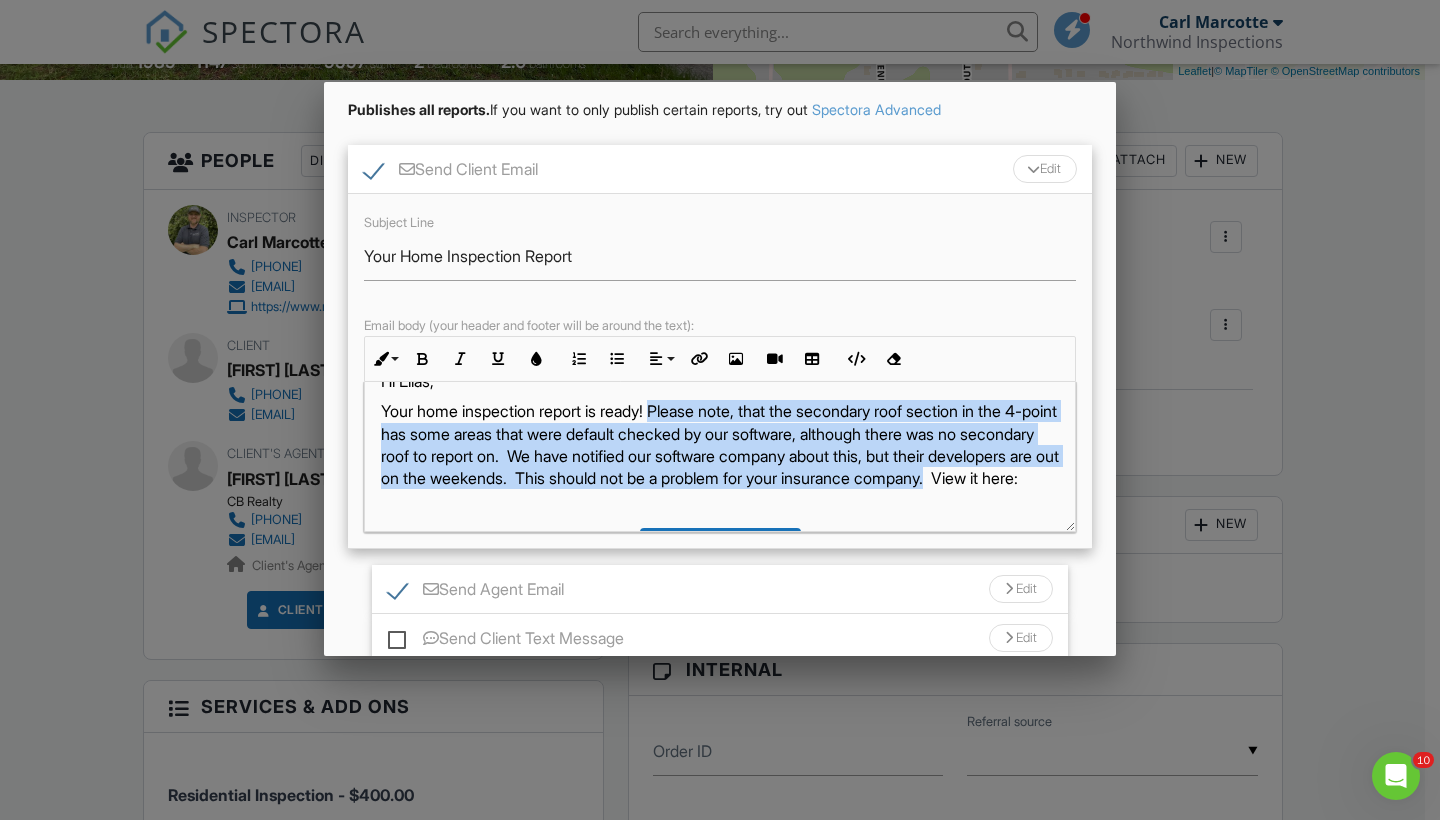 drag, startPoint x: 668, startPoint y: 429, endPoint x: 570, endPoint y: 525, distance: 137.186 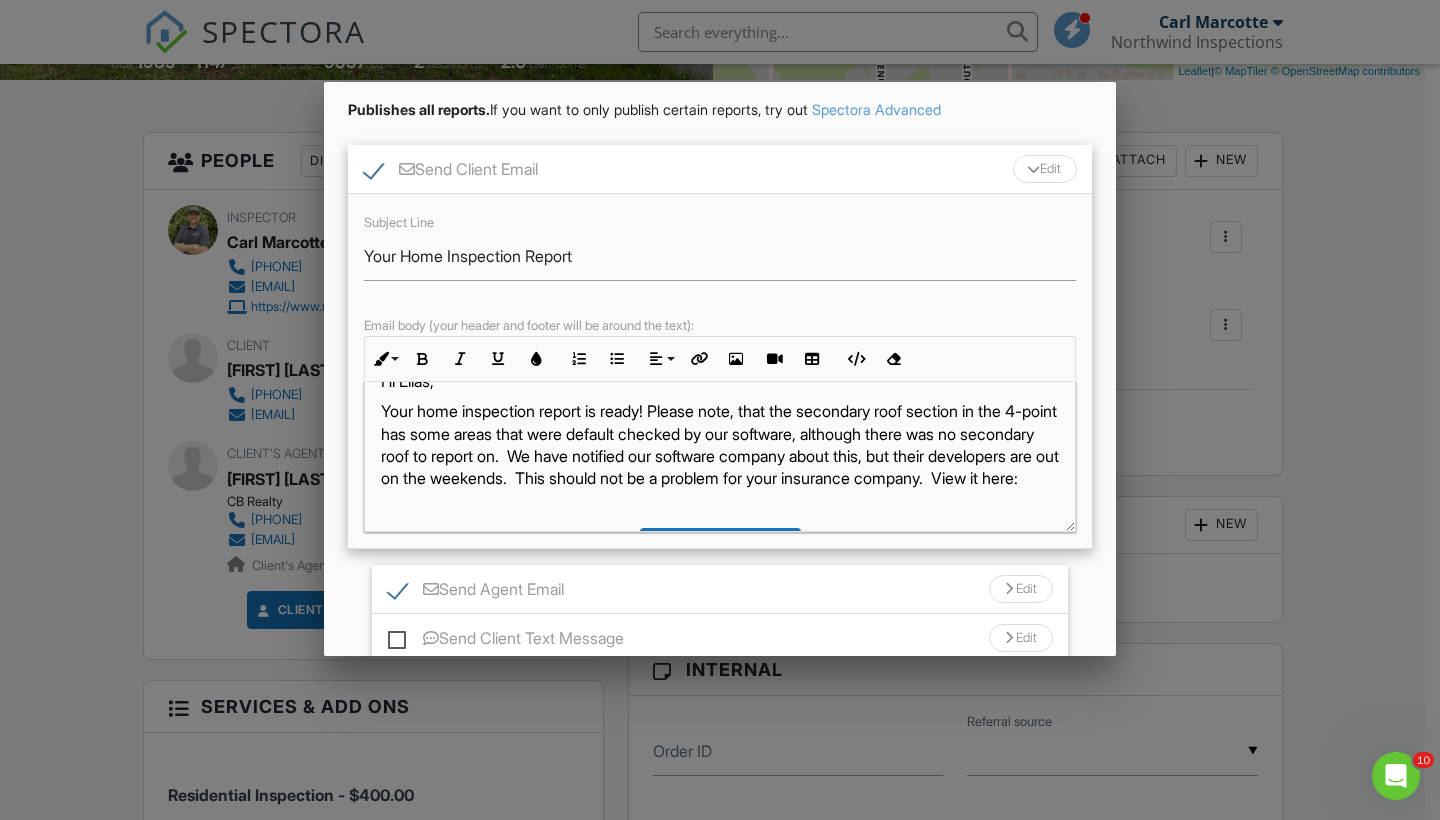 click on "Your home inspection report is ready! Please note, that the secondary roof section in the 4-point has some areas that were default checked by our software, although there was no secondary roof to report on.  We have notified our software company about this, but their developers are out on the weekends.  This should not be a problem for your insurance company.  View it here:" at bounding box center (720, 445) 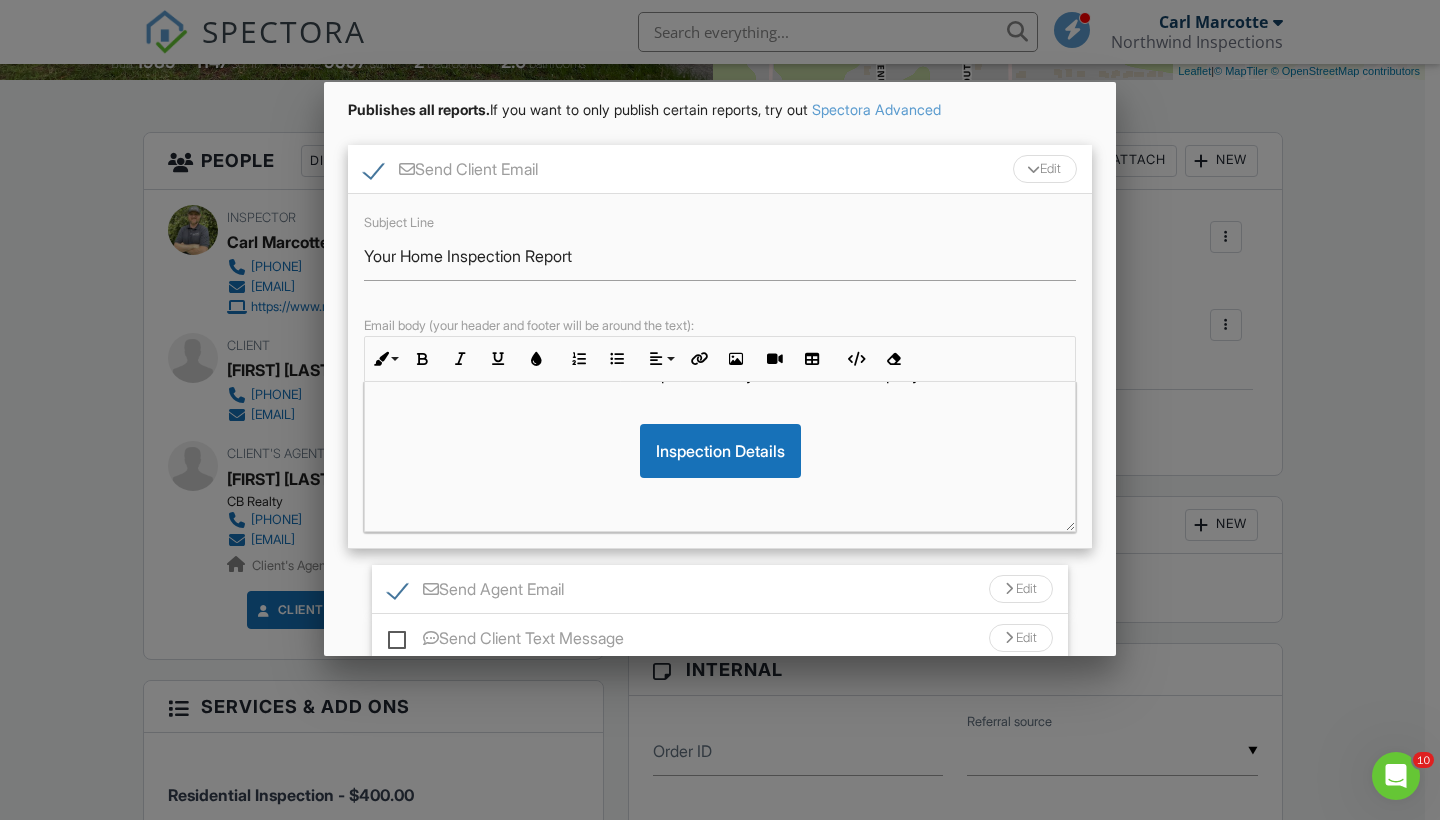 scroll, scrollTop: 165, scrollLeft: 0, axis: vertical 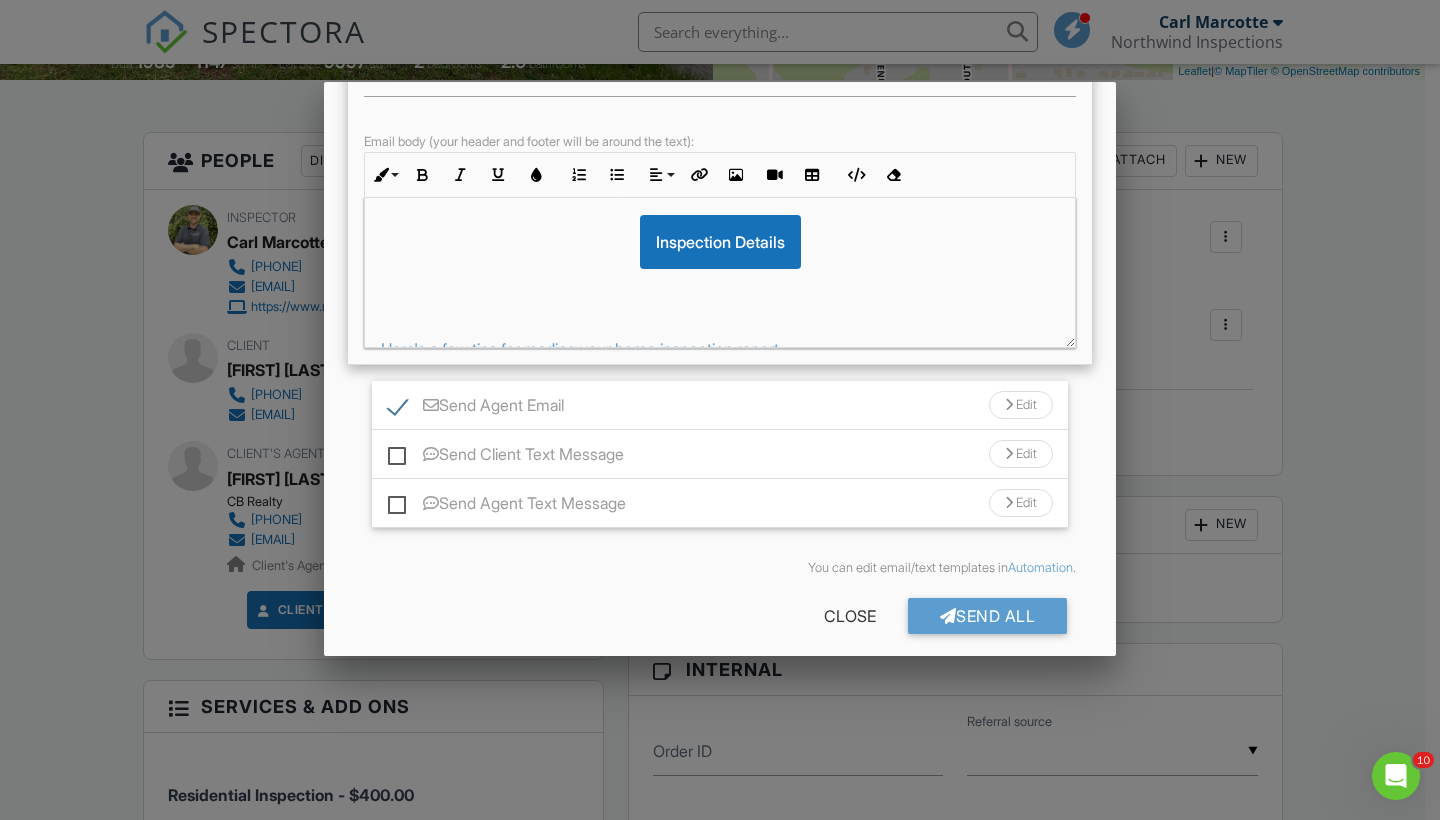 click on "Edit" at bounding box center [1021, 405] 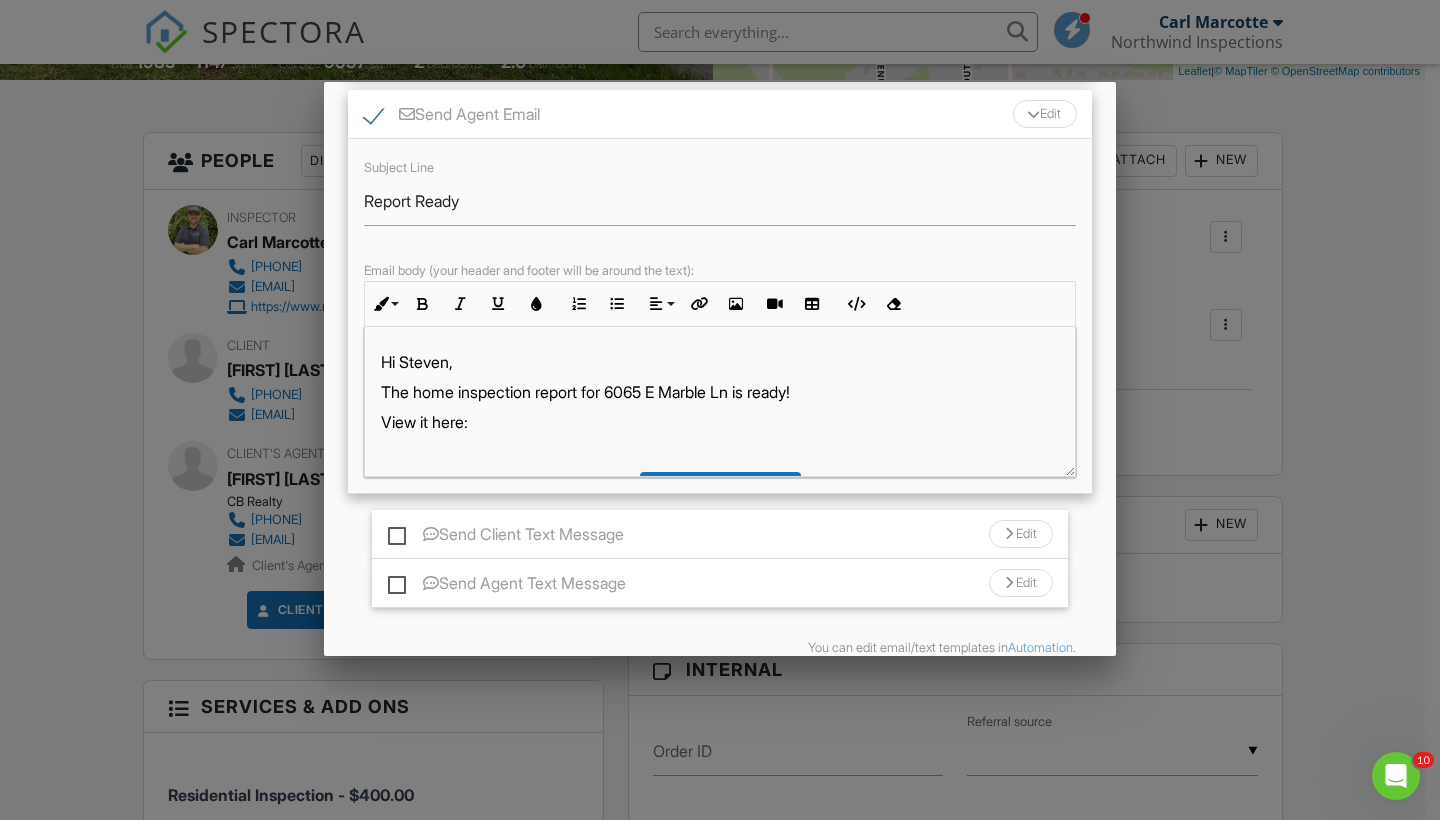 scroll, scrollTop: 626, scrollLeft: 0, axis: vertical 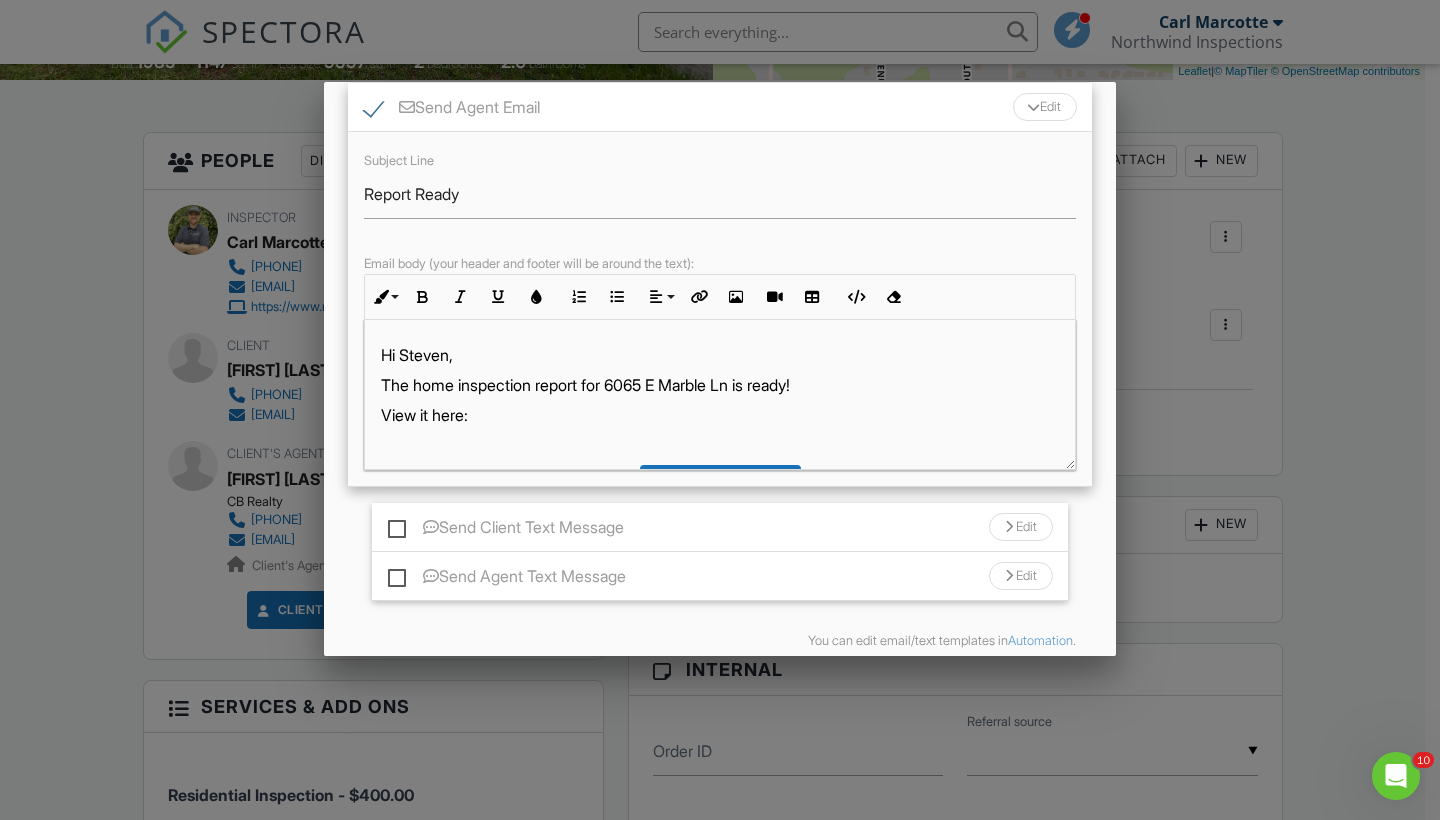 click on "The home inspection report for 6065 E Marble Ln is ready!" at bounding box center [720, 385] 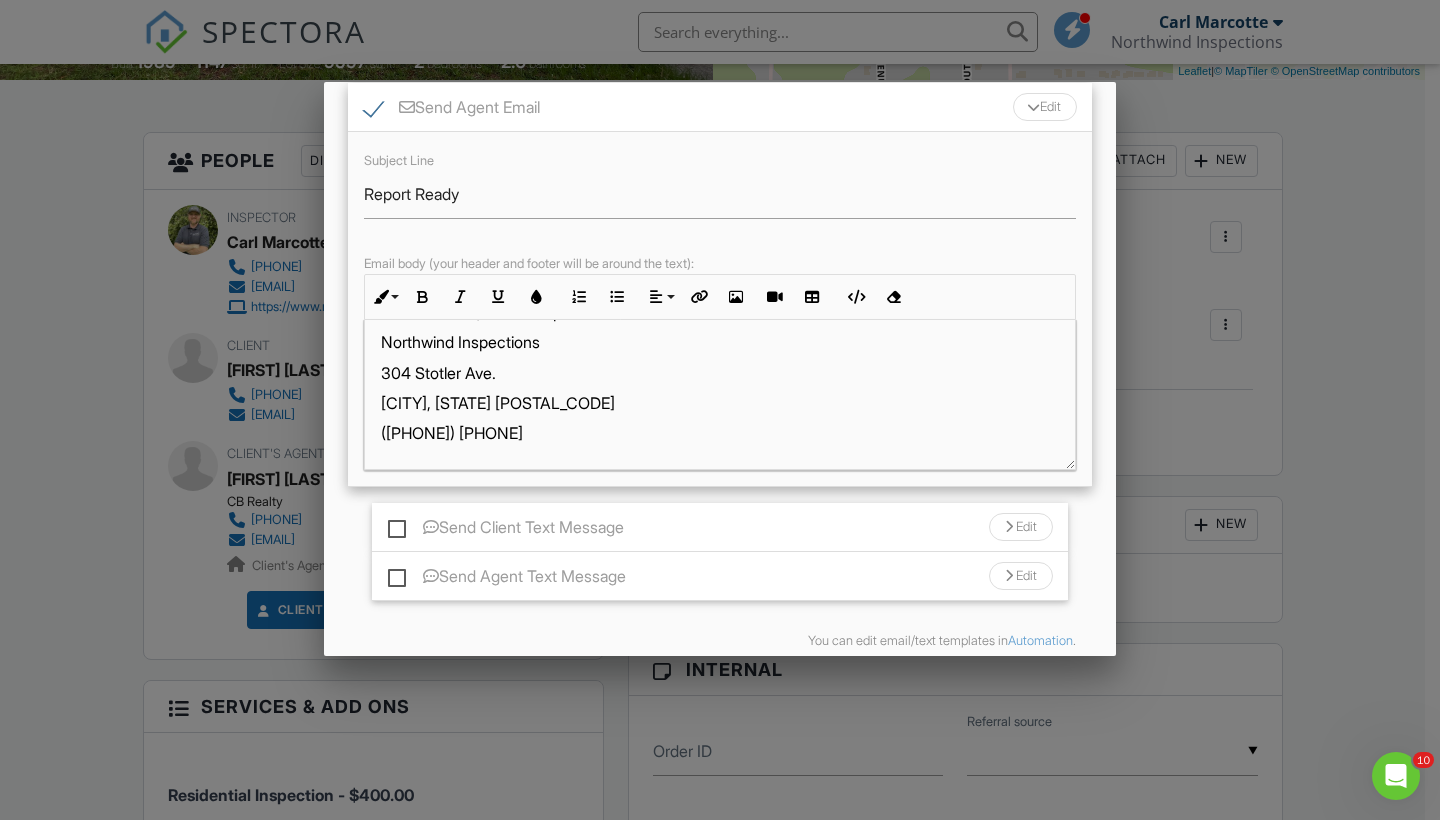 scroll, scrollTop: 543, scrollLeft: 0, axis: vertical 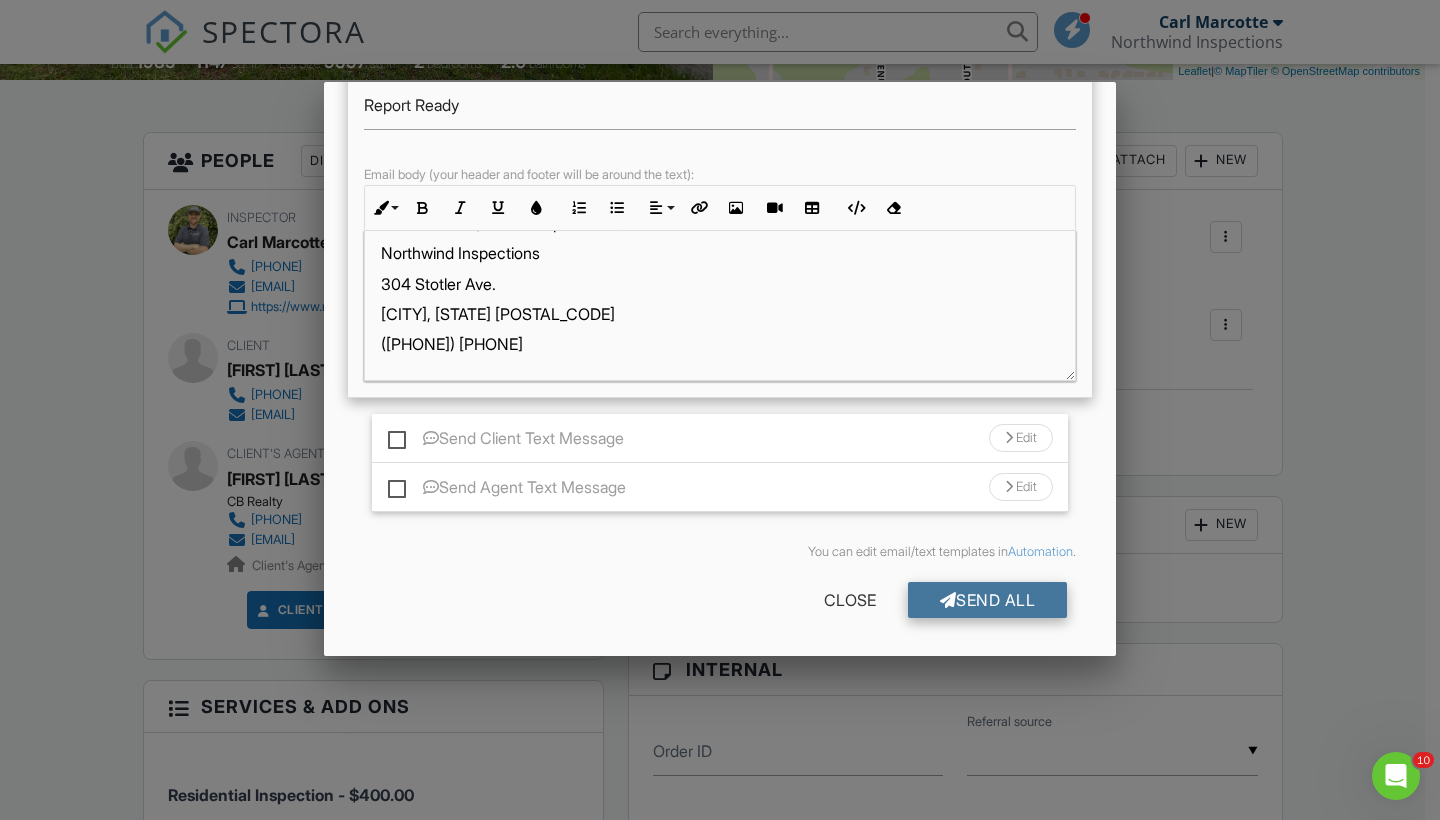 click on "Send All" at bounding box center [988, 600] 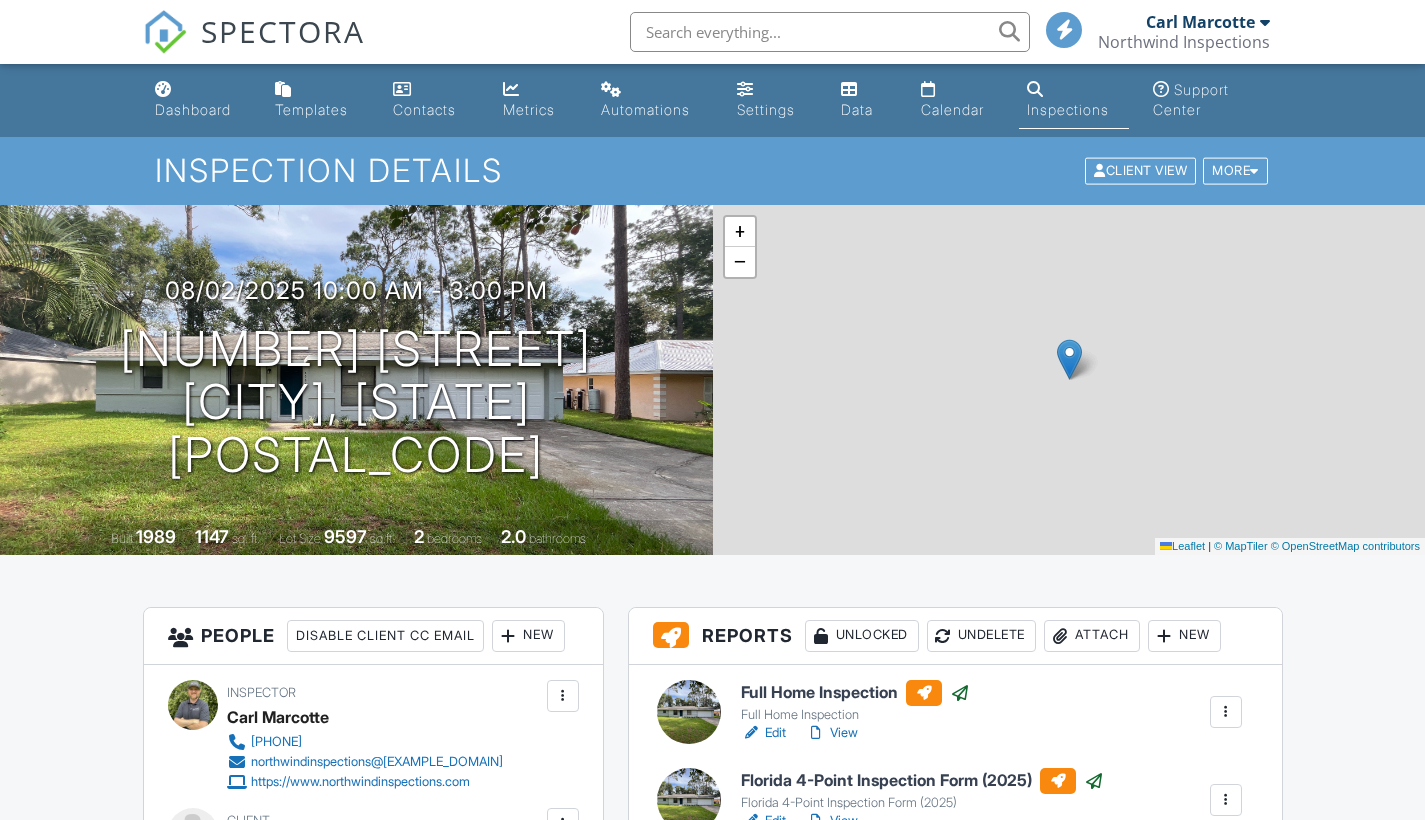 scroll, scrollTop: 475, scrollLeft: 0, axis: vertical 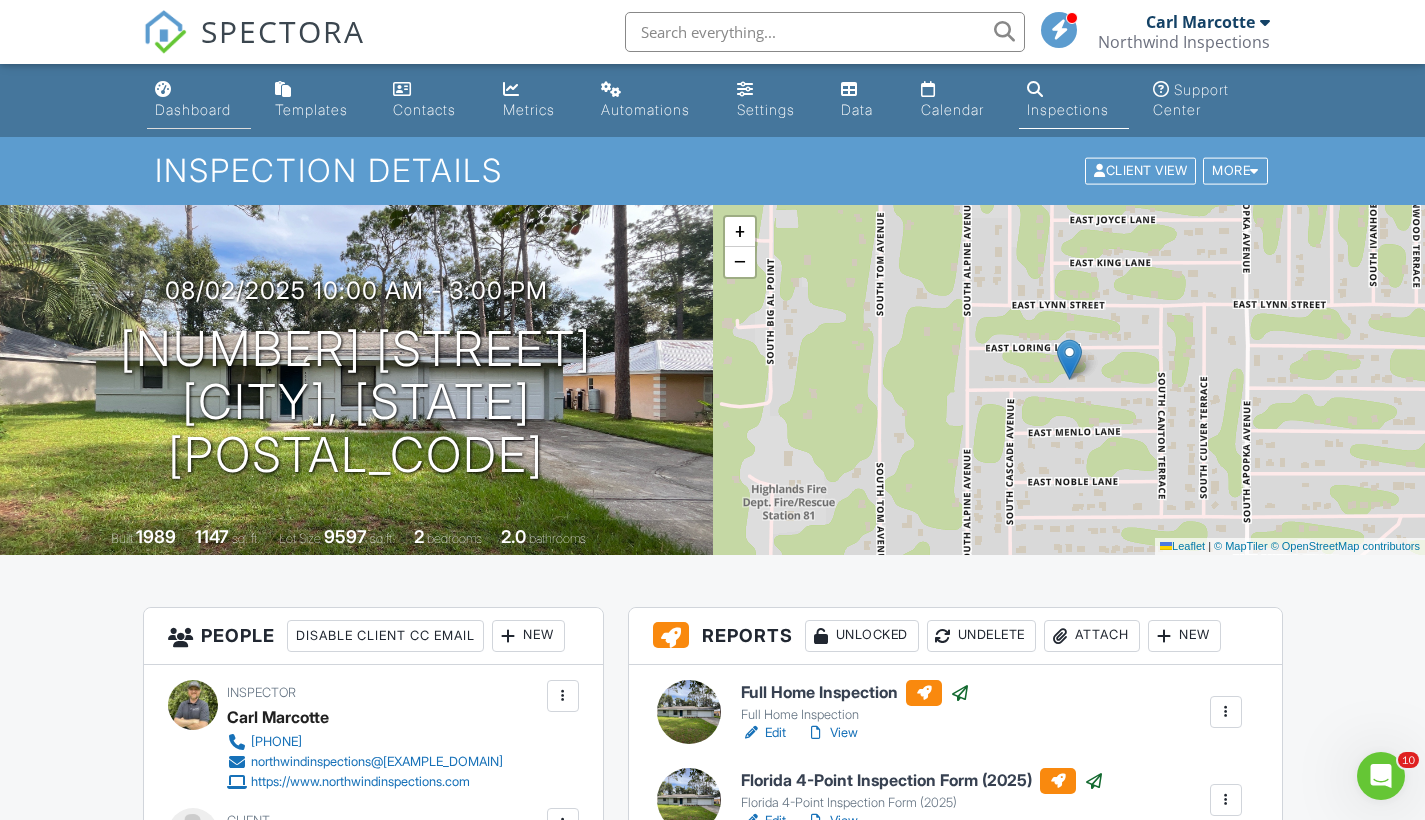 click on "Dashboard" at bounding box center [193, 109] 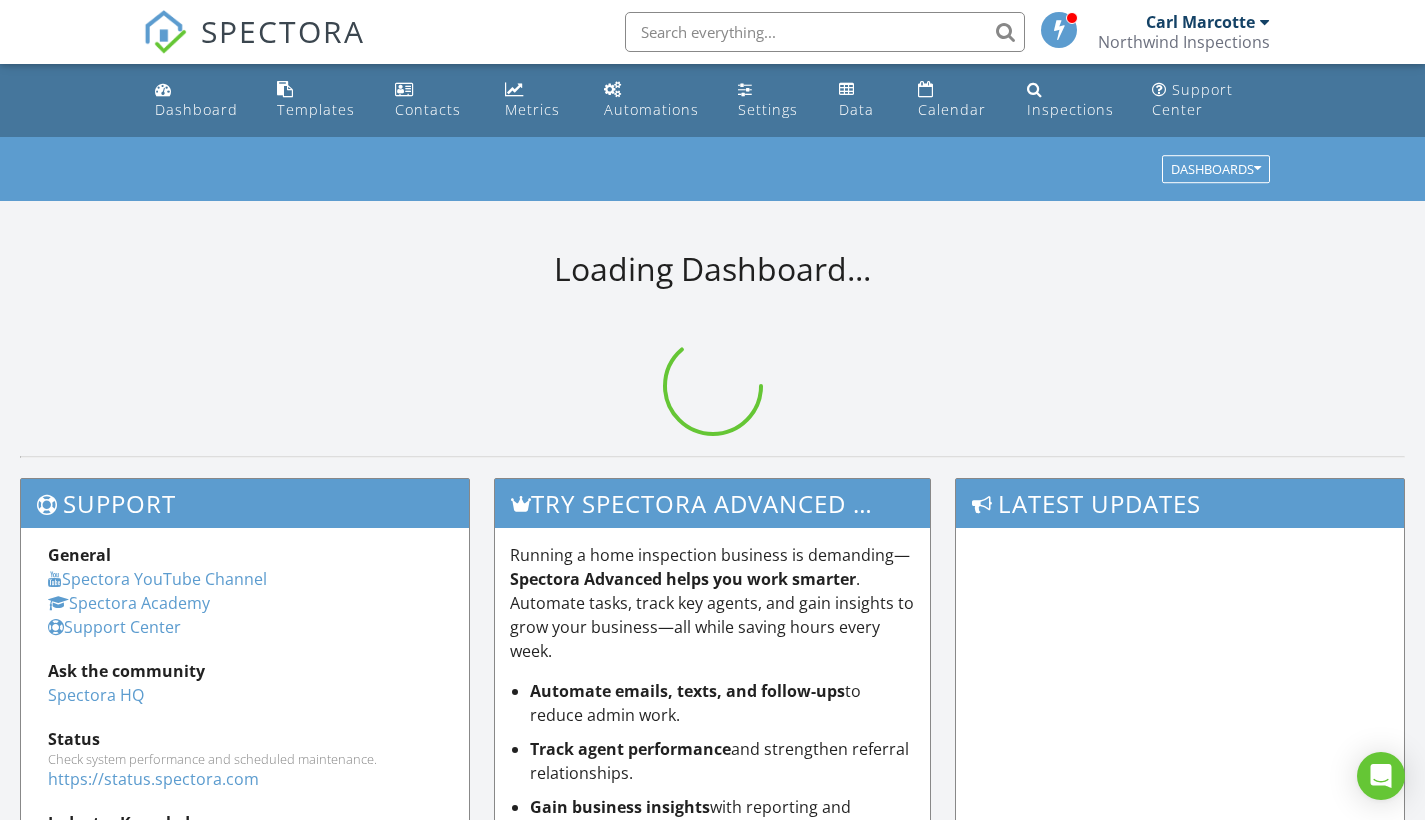 scroll, scrollTop: 0, scrollLeft: 0, axis: both 